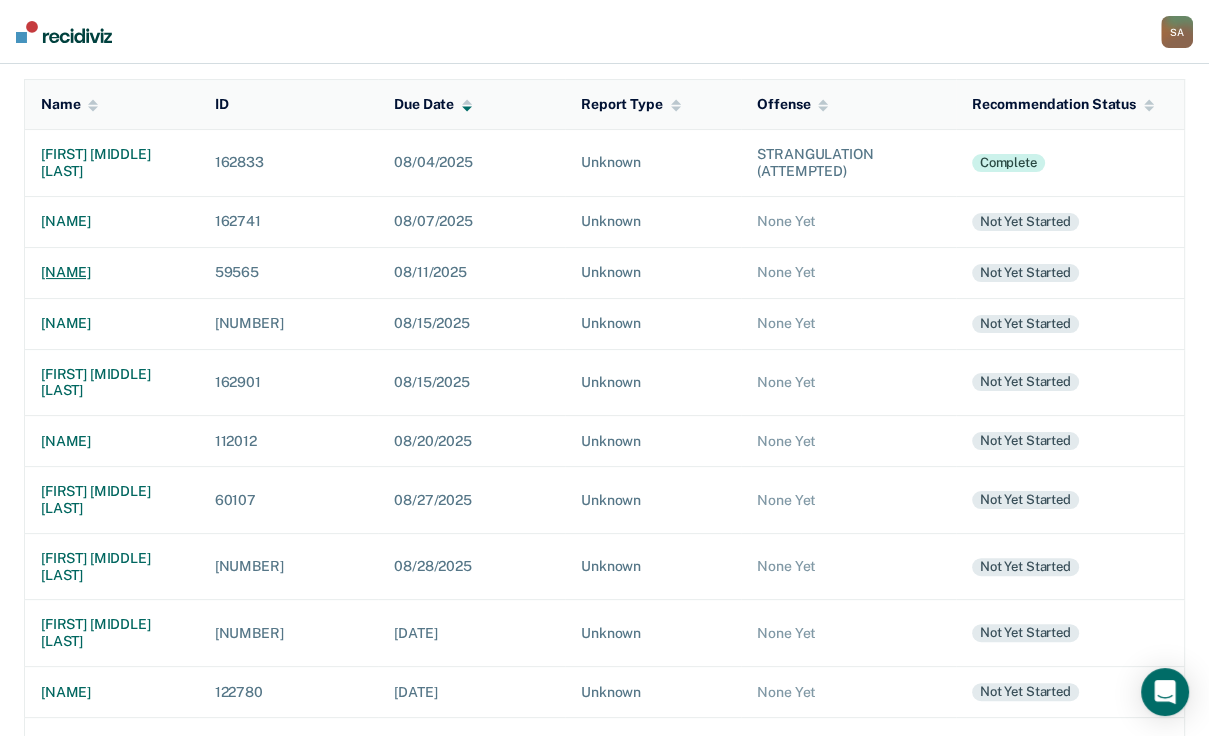 scroll, scrollTop: 210, scrollLeft: 0, axis: vertical 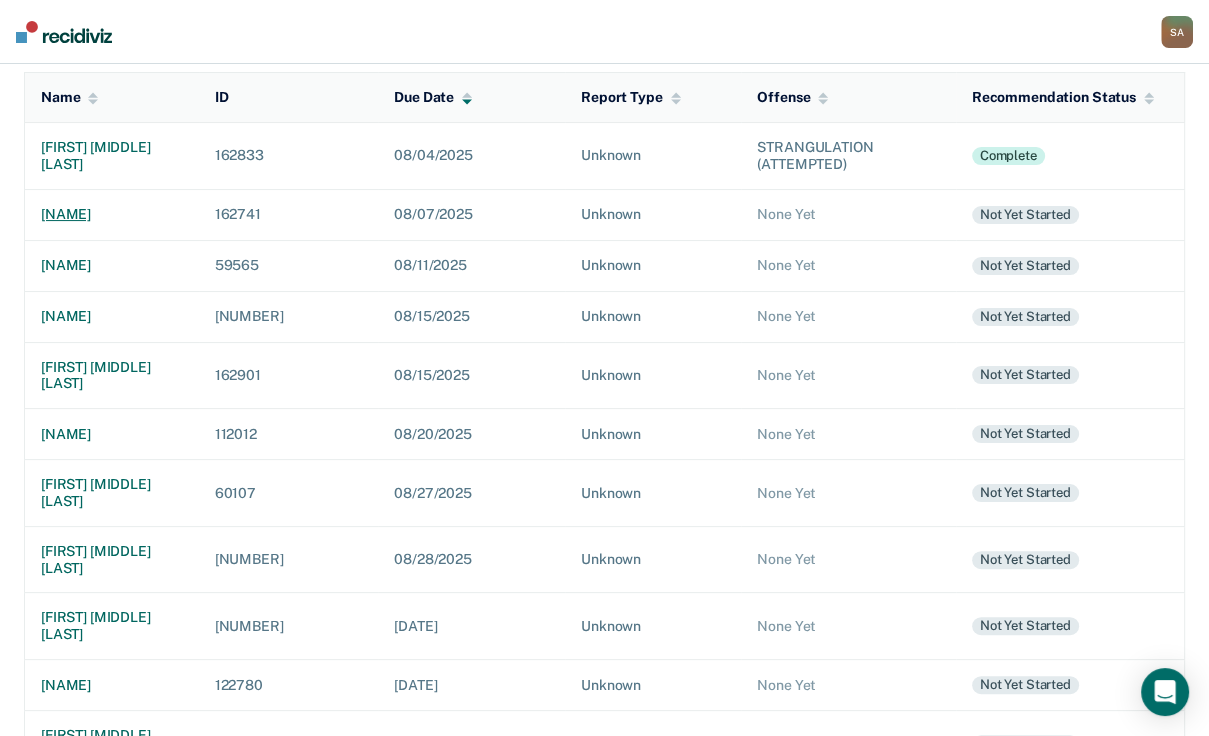 click on "[NAME]" at bounding box center [112, 214] 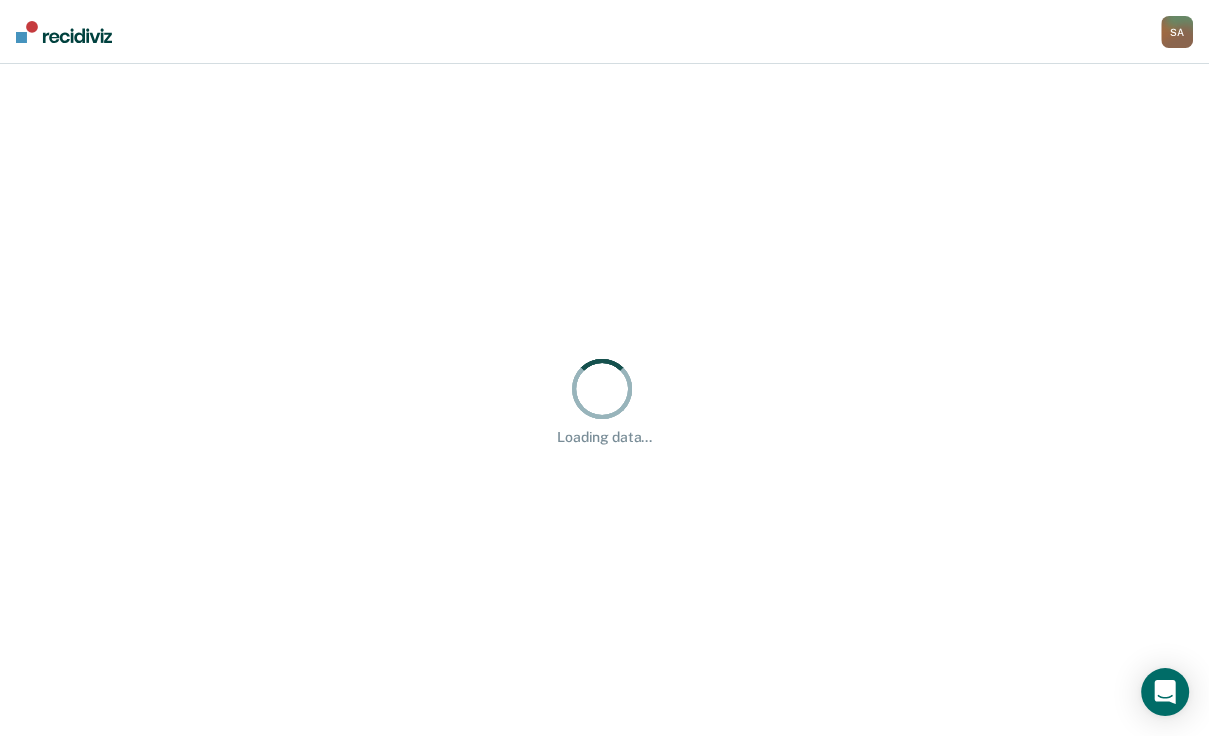 scroll, scrollTop: 0, scrollLeft: 0, axis: both 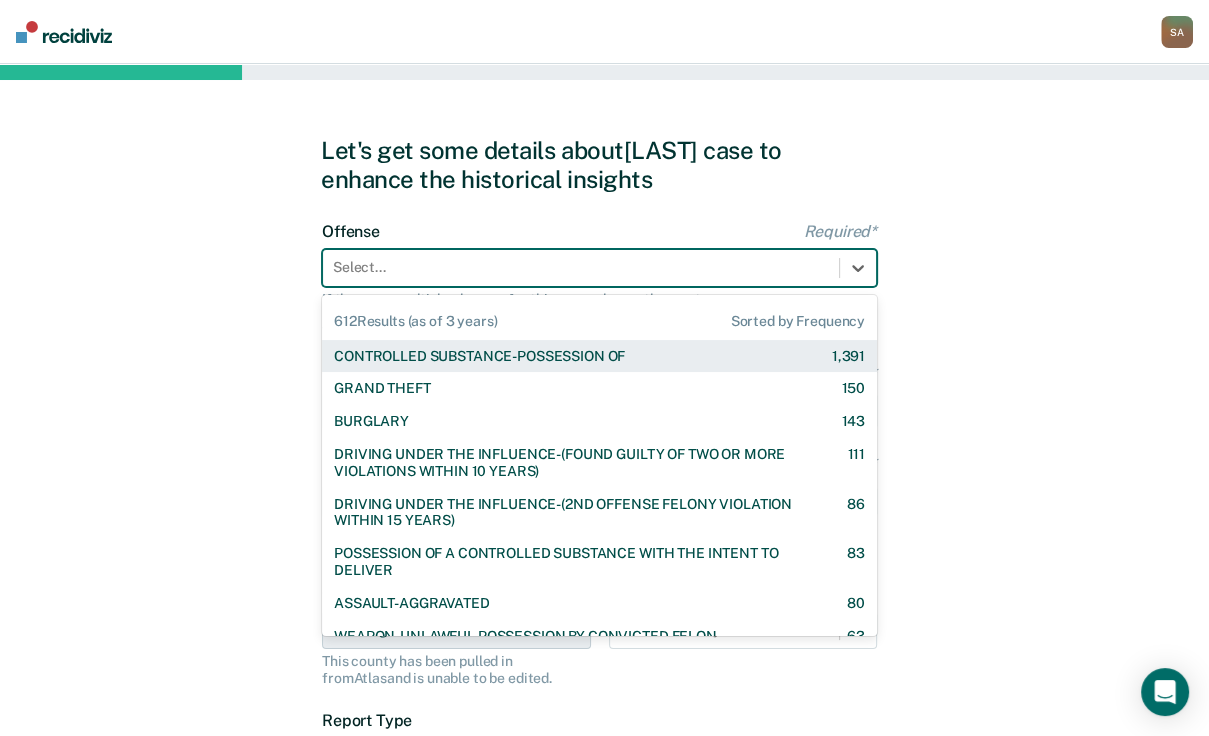 click at bounding box center (581, 267) 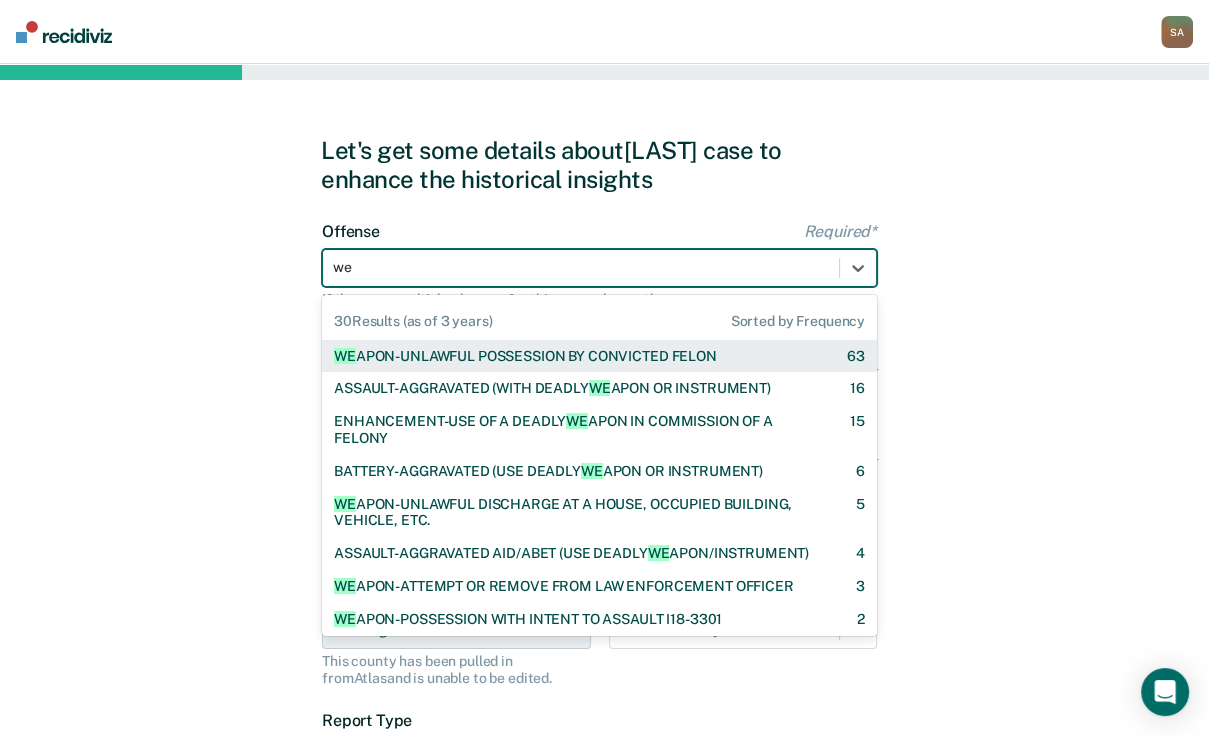 type on "wea" 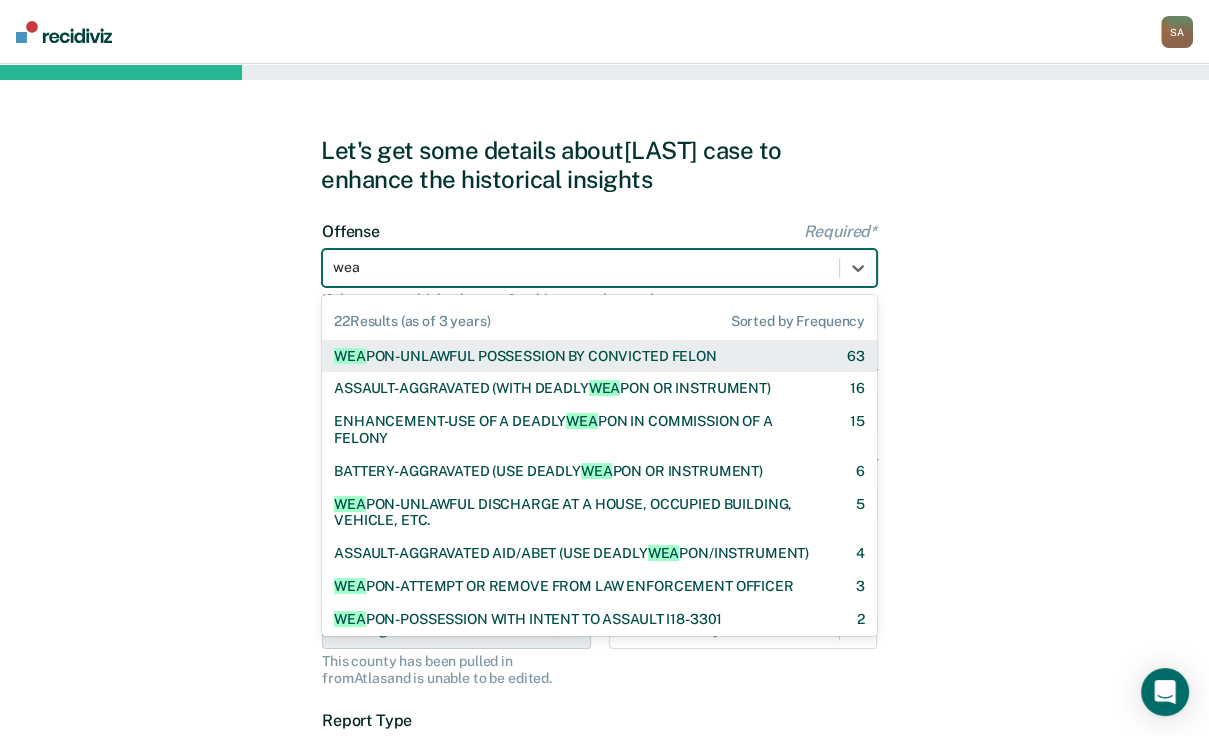 click on "WEA PON-UNLAWFUL POSSESSION BY CONVICTED FELON" at bounding box center (525, 356) 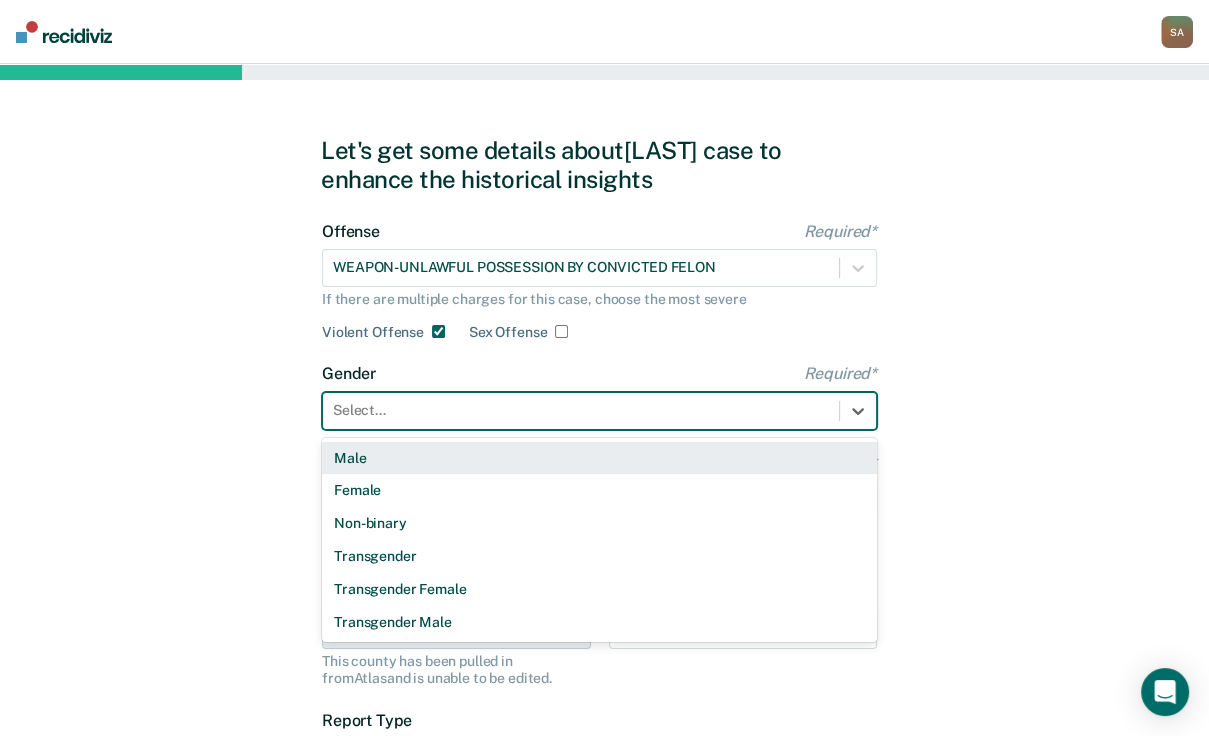 click at bounding box center (581, 410) 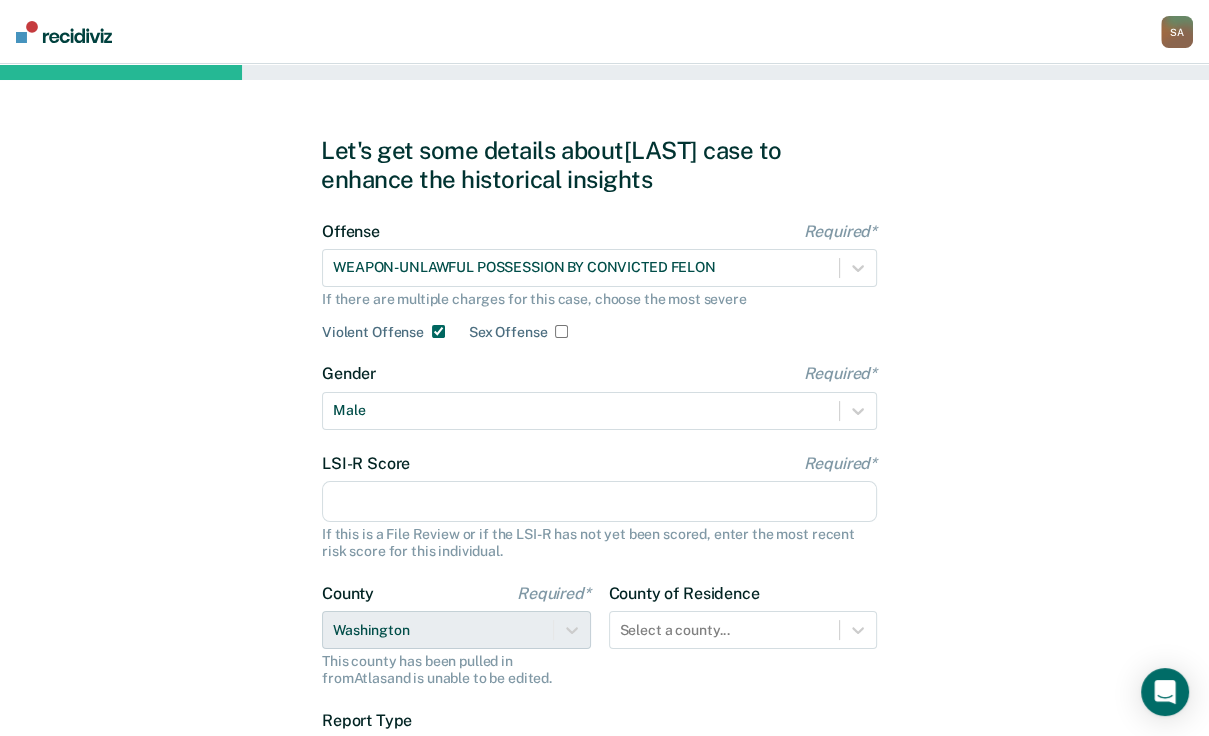 click on "LSI-R Score  Required*" at bounding box center [599, 502] 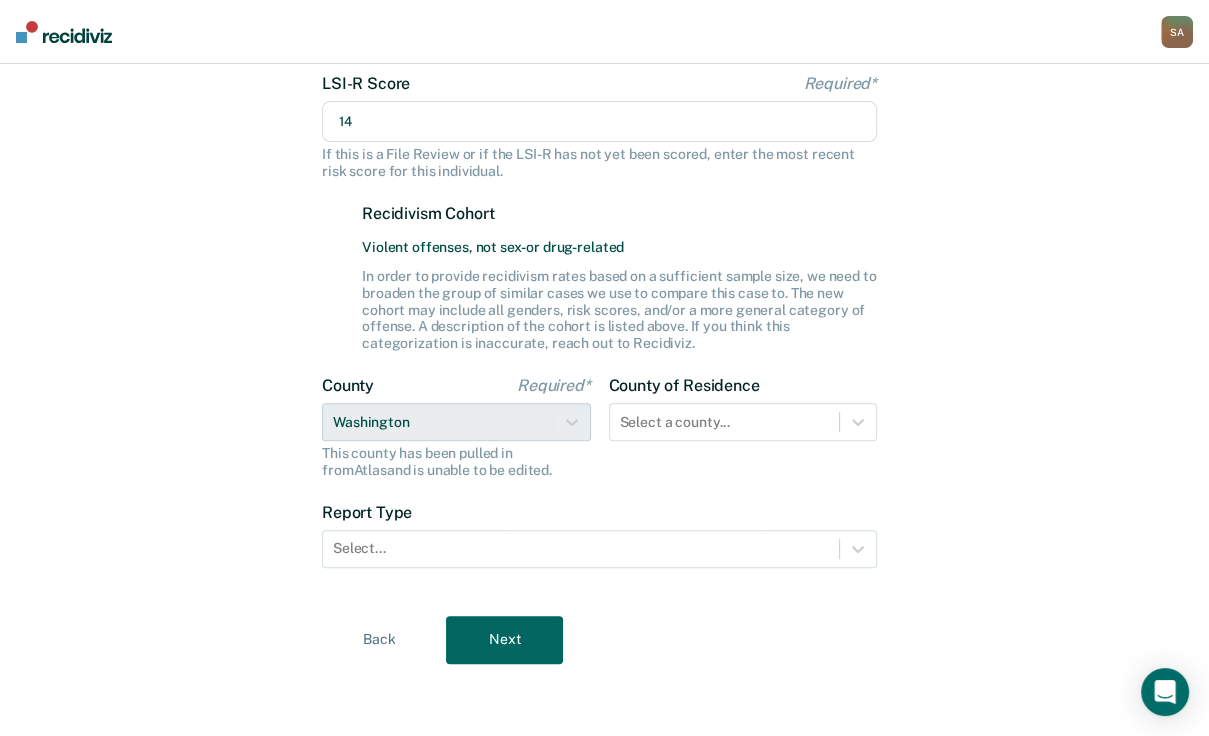 scroll, scrollTop: 459, scrollLeft: 0, axis: vertical 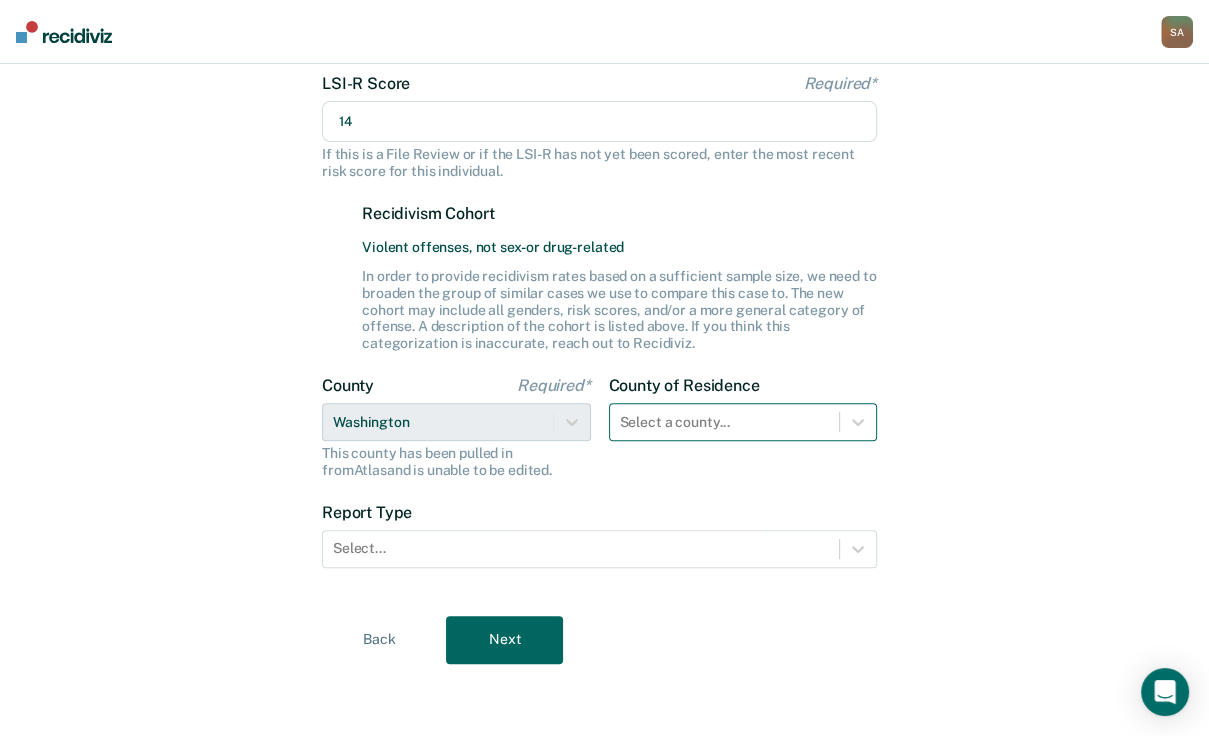 type on "14" 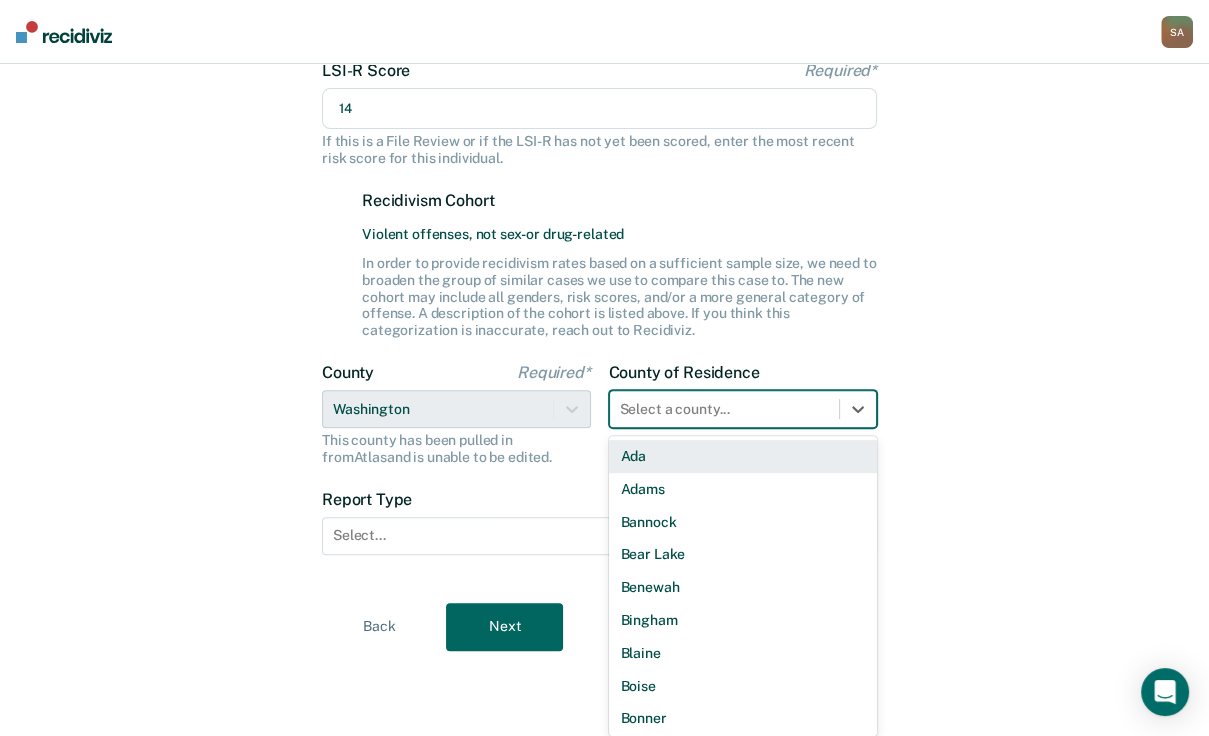 click on "Select a county... Ada Adams Bannock Bear Lake Benewah Bingham Blaine Boise Bonner Bonneville Boundary Butte Camas Canyon Caribou Cassia Clark Clearwater Custer Elmore Franklin Fremont Gem Gooding Idaho Jefferson Jerome Kootenai Latah Lemhi Lewis Lincoln Madison Minidoka Nez Perce Oneida Owyhee Payette Power Shoshone Teton Twin Falls Valley Washington" at bounding box center (743, 409) 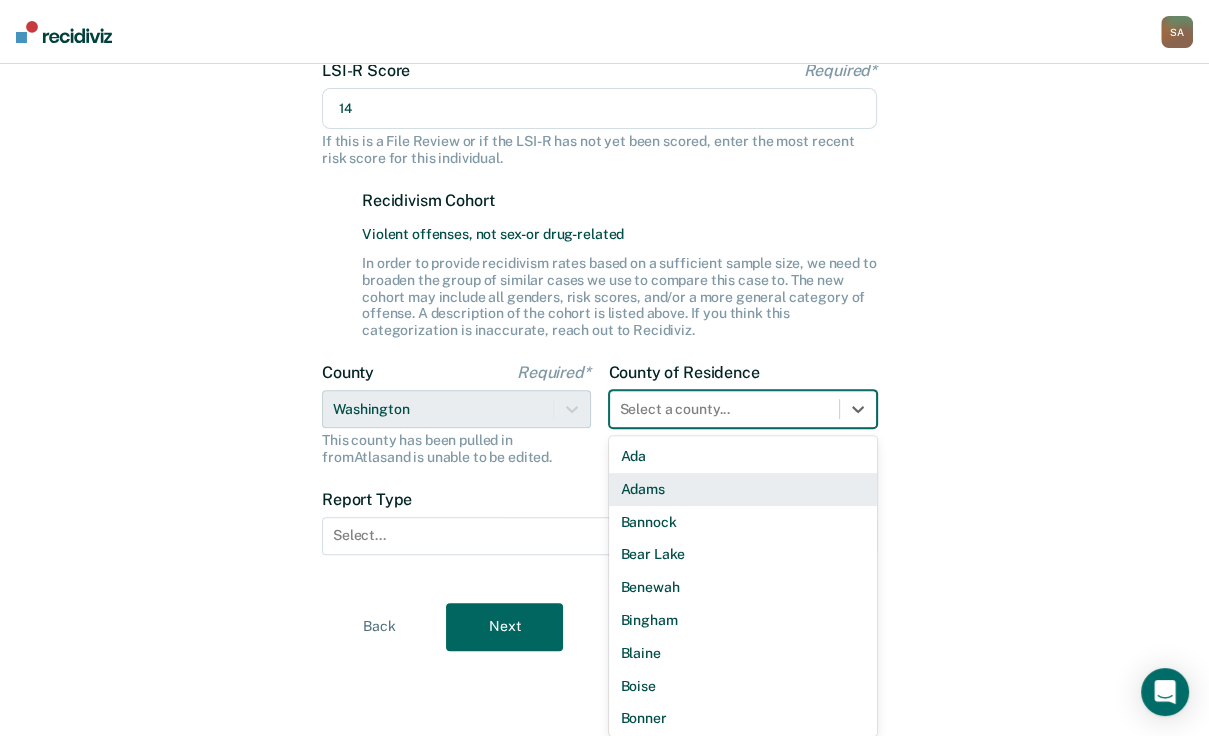 click on "[COUNTY] [COUNTY] [COUNTY] [COUNTY] [COUNTY] [COUNTY] [COUNTY] [COUNTY] [COUNTY] [COUNTY] [COUNTY] [COUNTY] [COUNTY] [COUNTY] [COUNTY] [COUNTY] [COUNTY] [COUNTY] [COUNTY] [COUNTY] [COUNTY] [COUNTY] [COUNTY] [COUNTY] [COUNTY] [COUNTY] [COUNTY] [COUNTY] [COUNTY] [COUNTY] [COUNTY] [COUNTY] [COUNTY] [COUNTY] [COUNTY]" at bounding box center (743, 586) 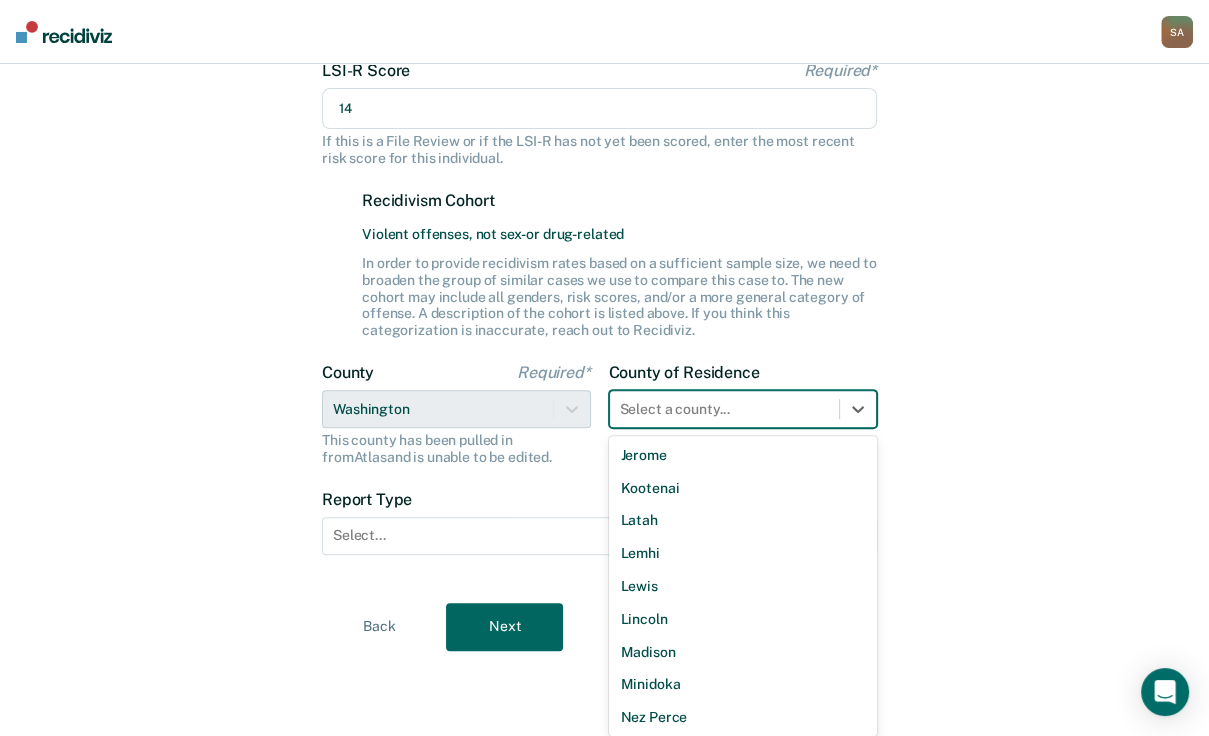 scroll, scrollTop: 1336, scrollLeft: 0, axis: vertical 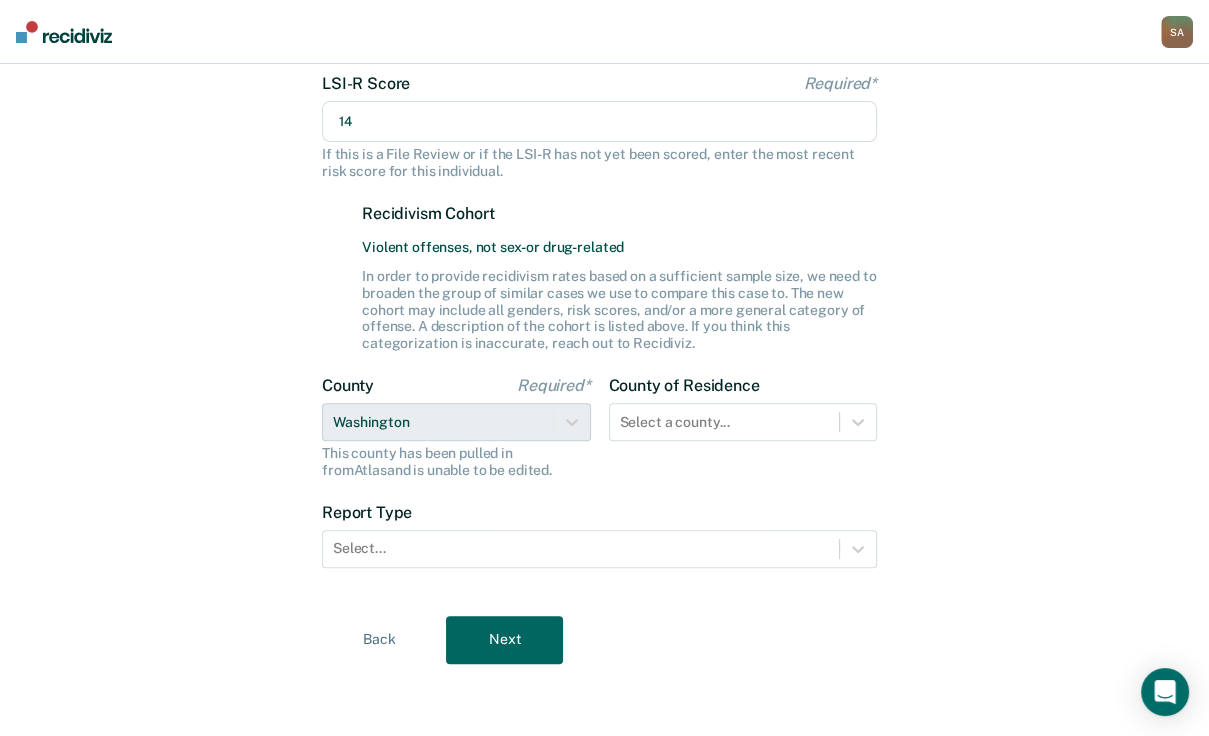 click on "needs and case details at this time. Offense Required* WEAPON-UNLAWFUL POSSESSION BY CONVICTED FELON If there are multiple charges for this case, choose the most severe Violent Offense Sex Offense Gender Required* Male LSI-R Score Required* [NUMBER] If this is a File Review or if the LSI-R has not yet been scored, enter the most recent risk score for this individual. Recidivism Cohort Violent offenses, not sex- or drug-related In order to provide recidivism rates based on a sufficient sample size, we need to broaden the group of similar cases we use to compare this case to. The new cohort may include all genders, risk scores, and/or a more general category of offense. A description of the cohort is listed above. If you think this categorization is inaccurate, reach out to Recidiviz. County Required* Washington This county has been pulled in from Atlas and is unable to be edited. County of Residence Select a county... Report Type Select... Back Next" at bounding box center [604, 210] 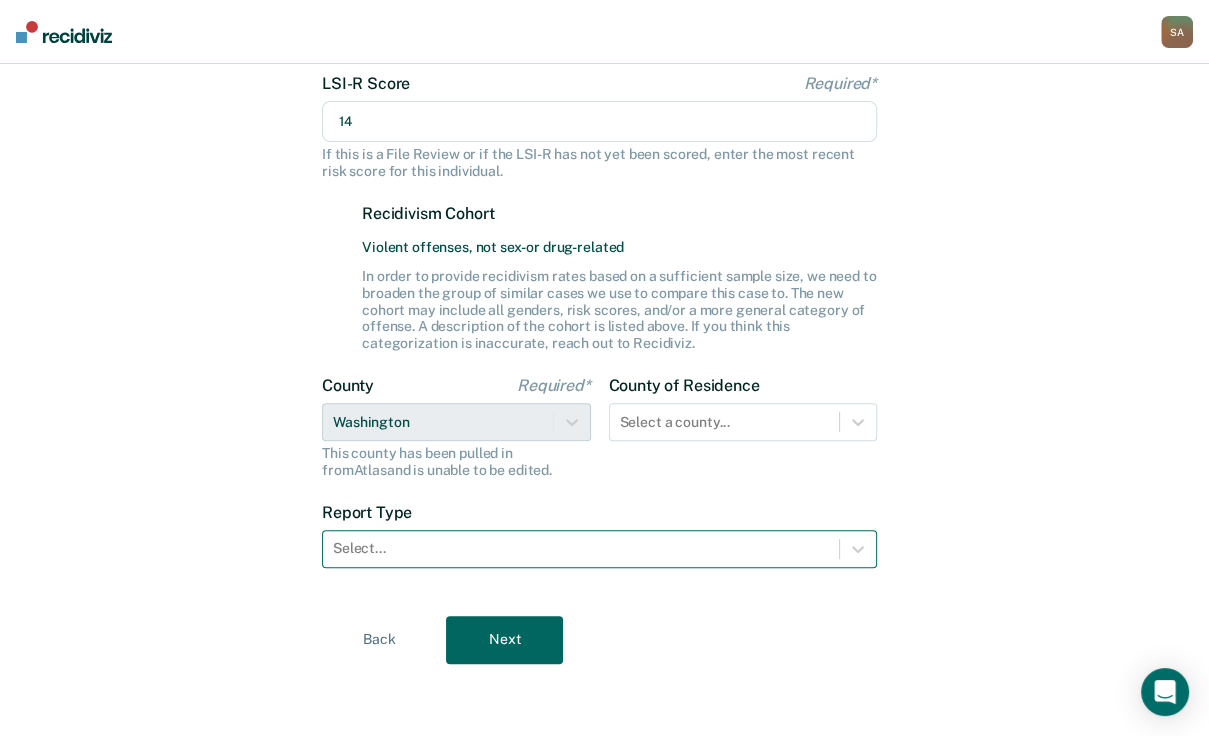 click at bounding box center (581, 548) 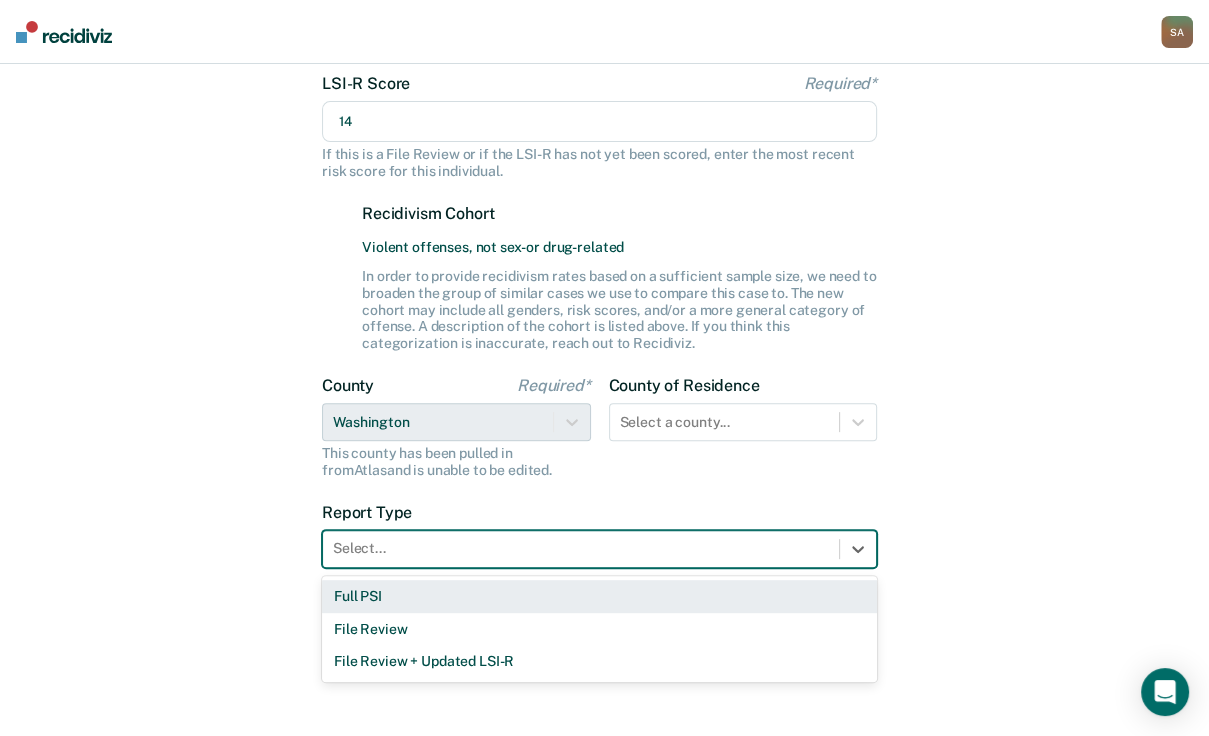 click on "Full PSI" at bounding box center (599, 596) 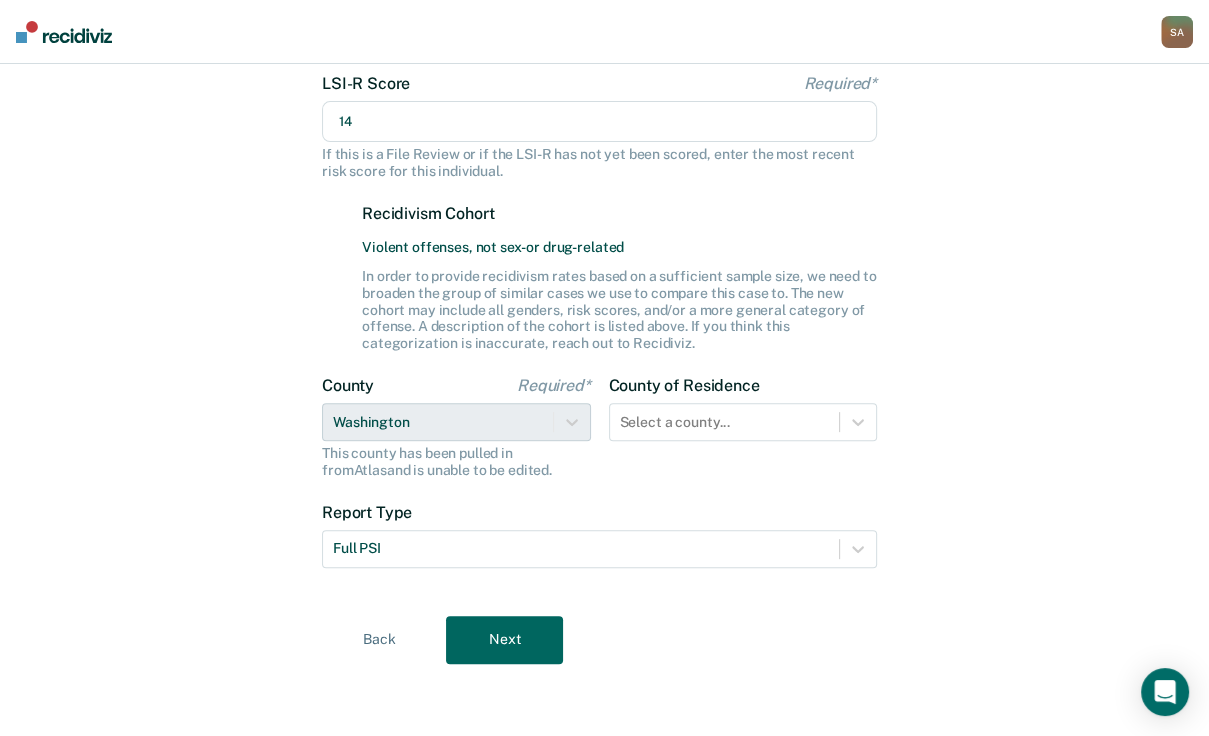 click on "Next" at bounding box center [504, 640] 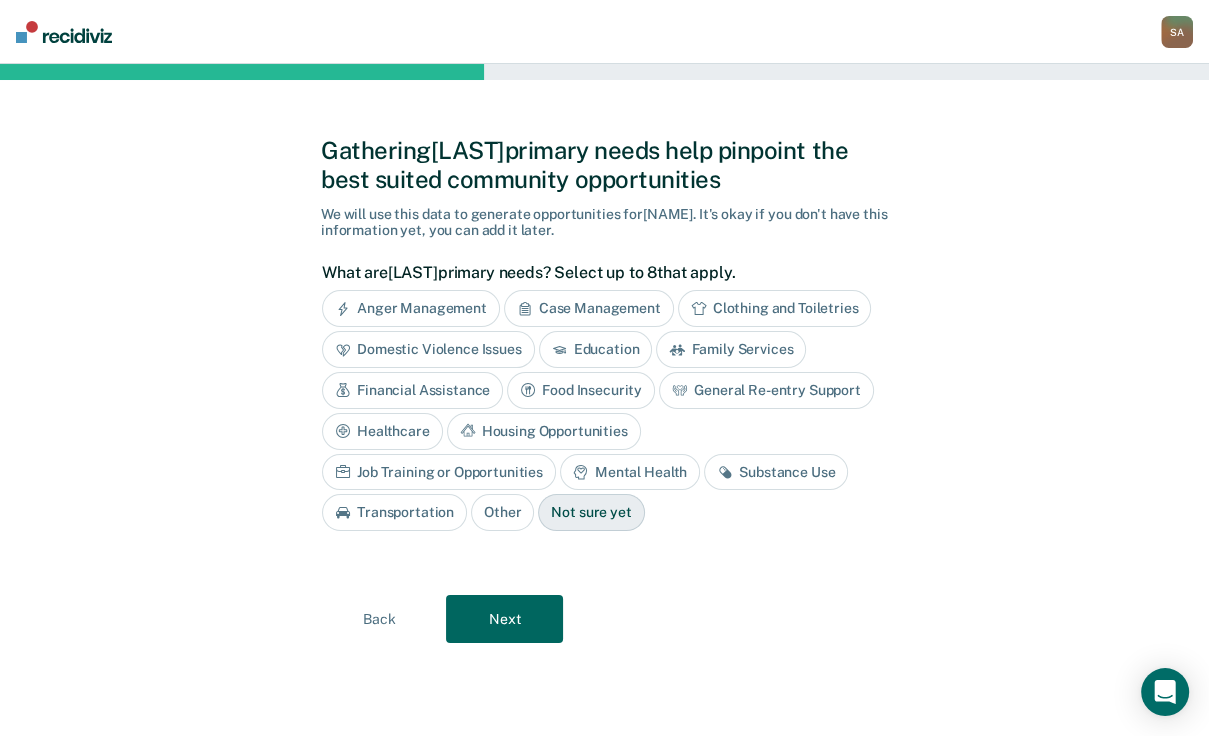 scroll, scrollTop: 113, scrollLeft: 0, axis: vertical 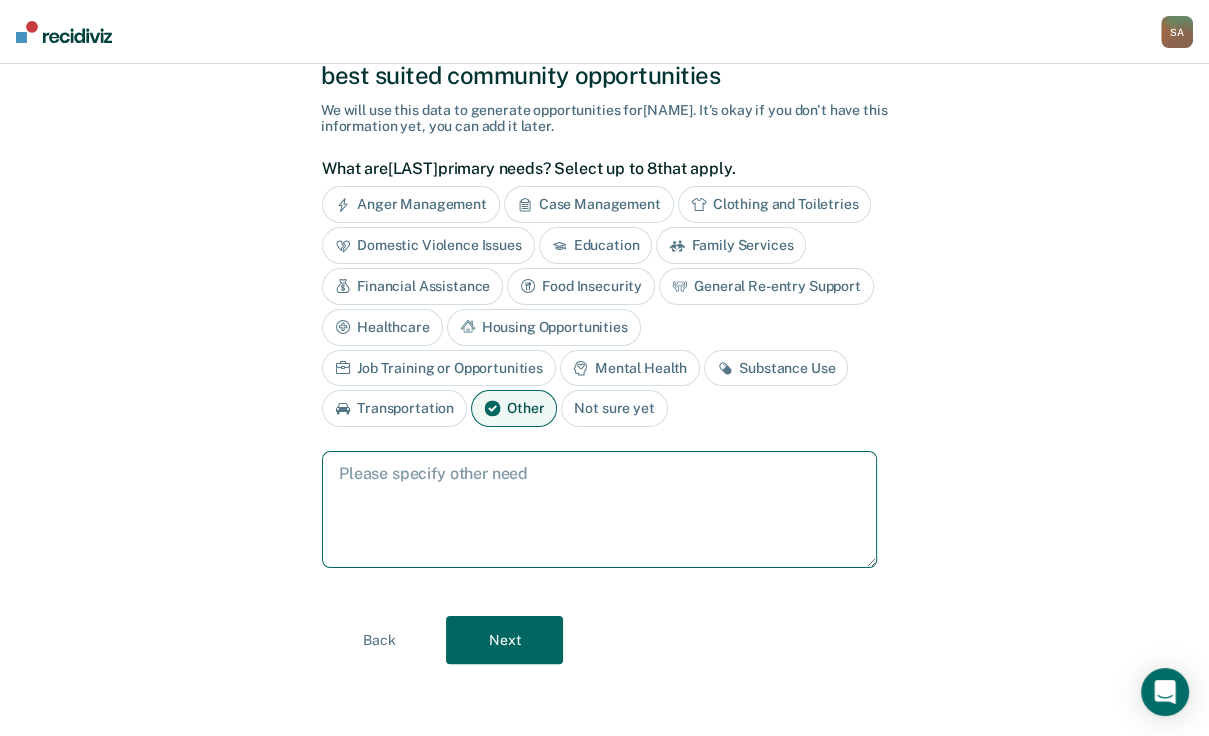click at bounding box center (599, 509) 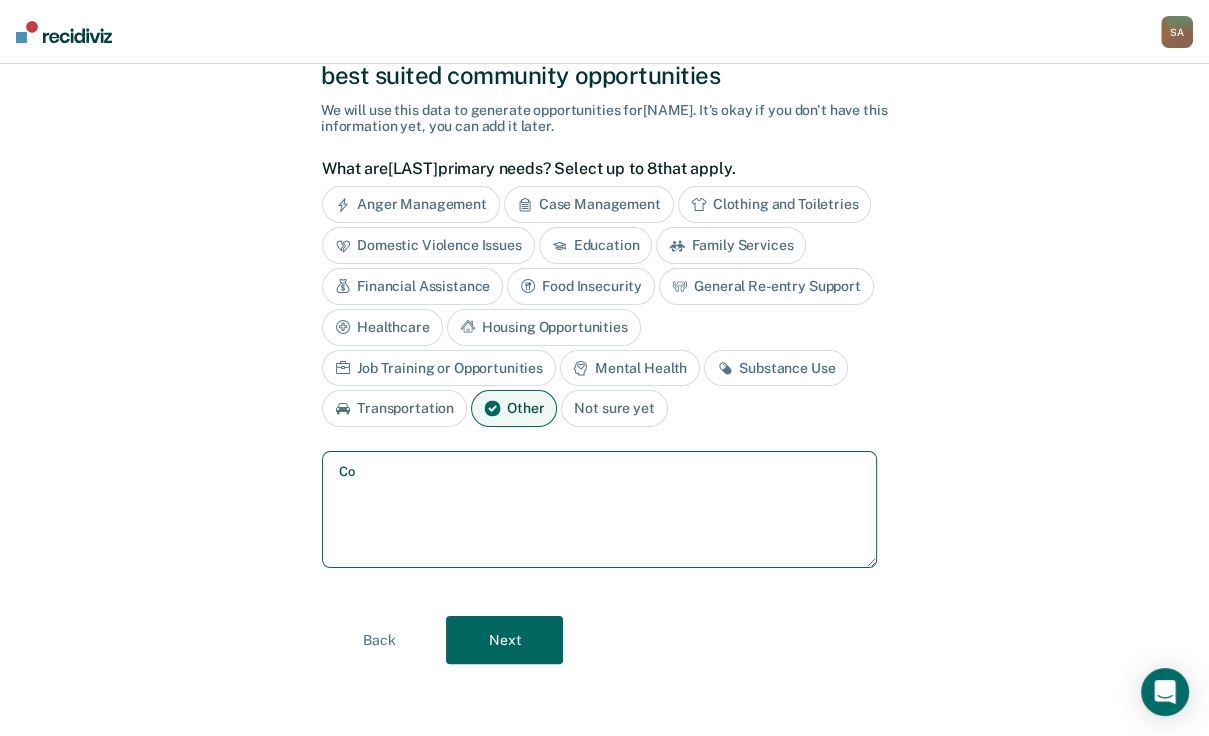 type on "C" 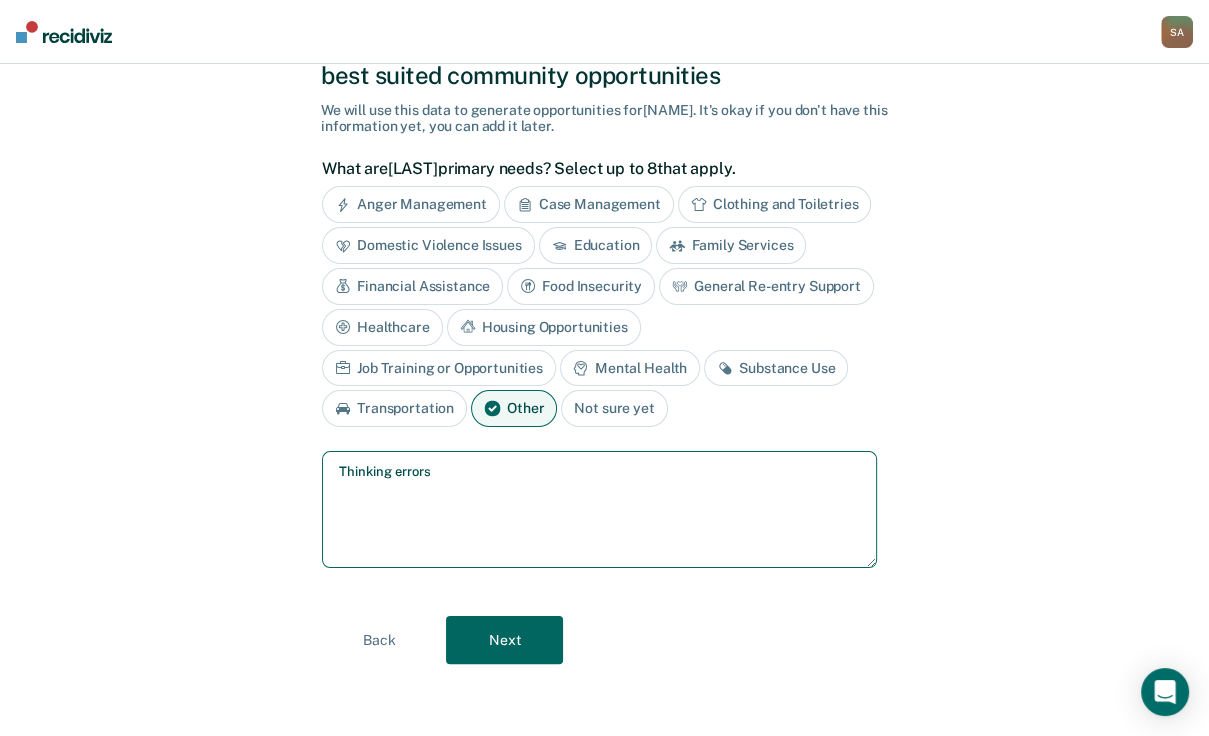 type on "Thinking errors" 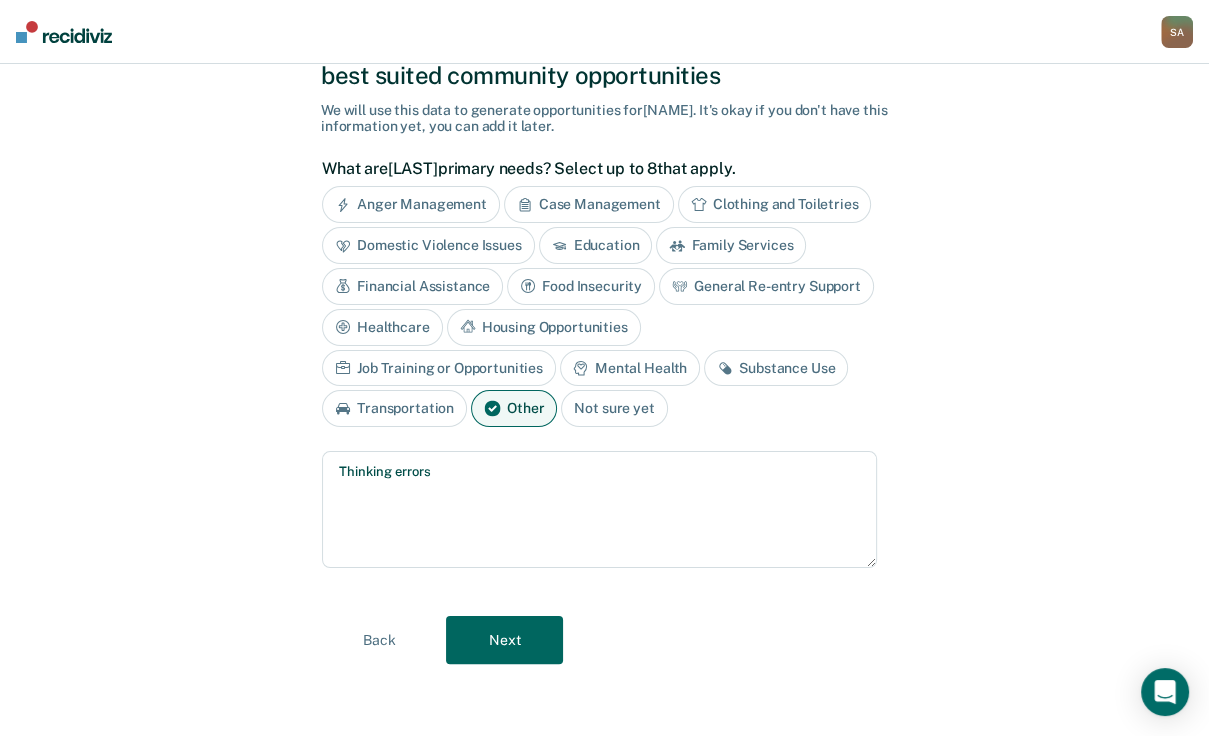 drag, startPoint x: 1010, startPoint y: 432, endPoint x: 1035, endPoint y: 532, distance: 103.077644 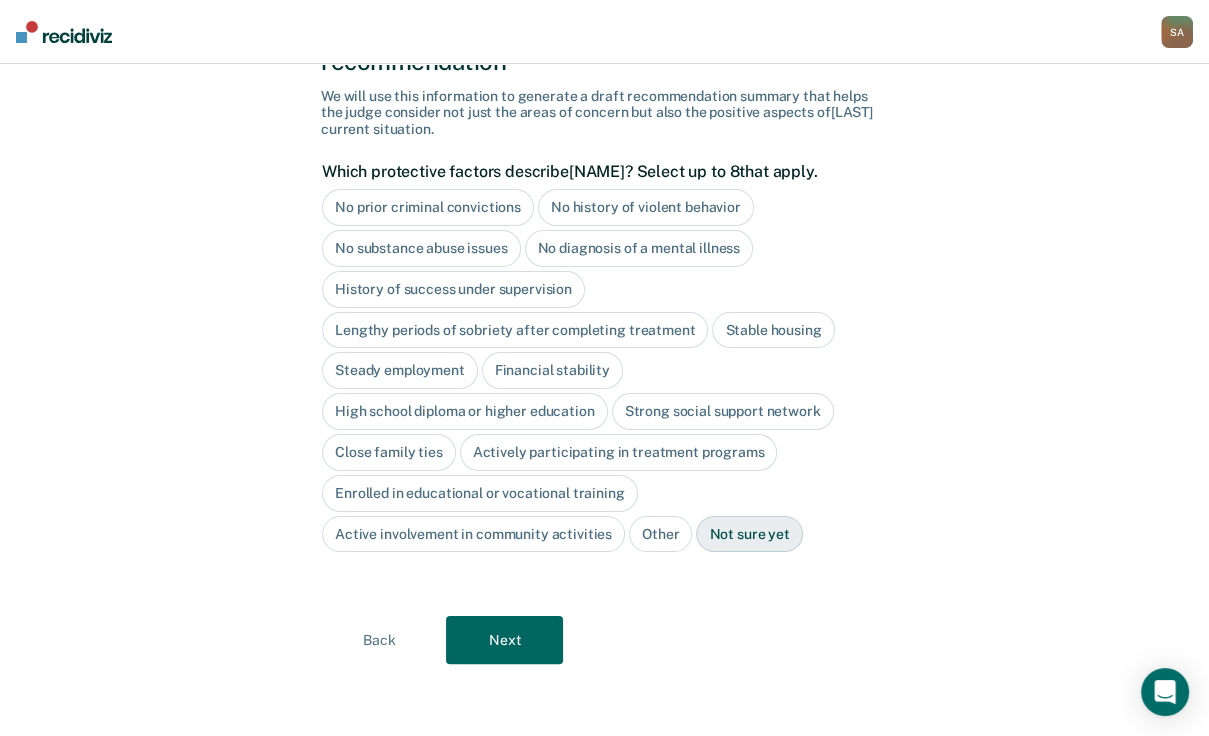 scroll, scrollTop: 244, scrollLeft: 0, axis: vertical 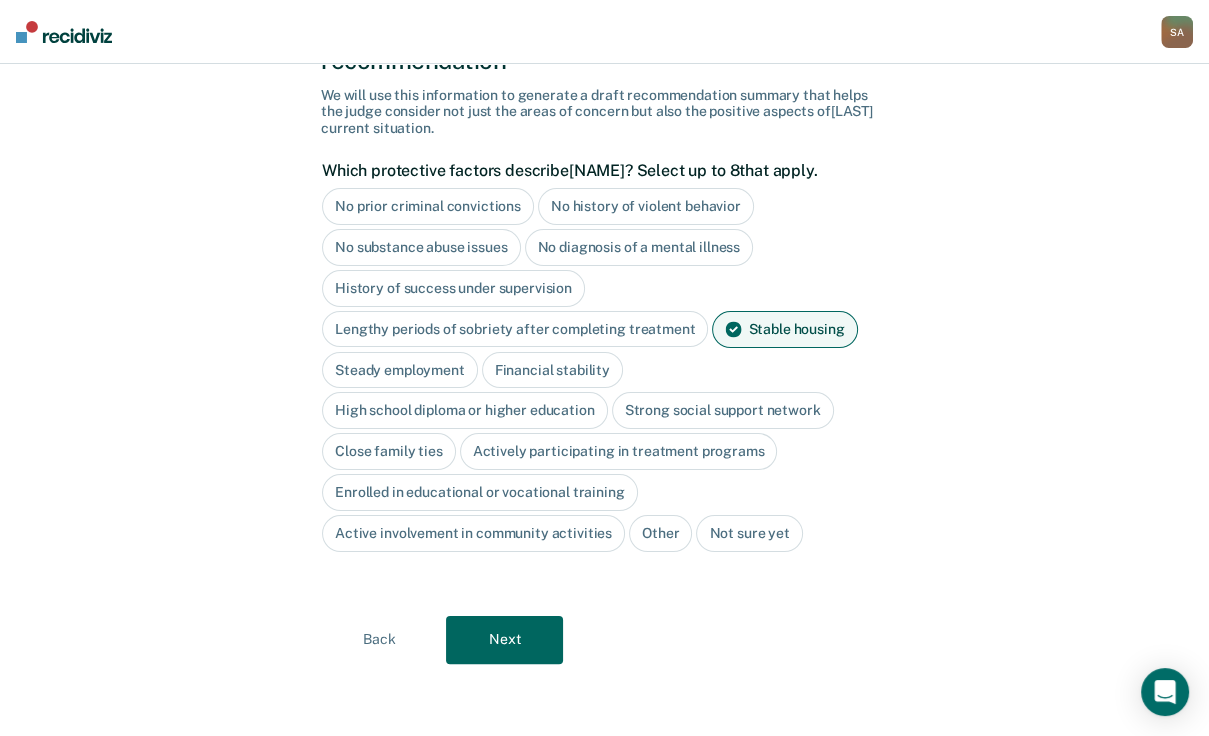 click on "Financial stability" at bounding box center [552, 370] 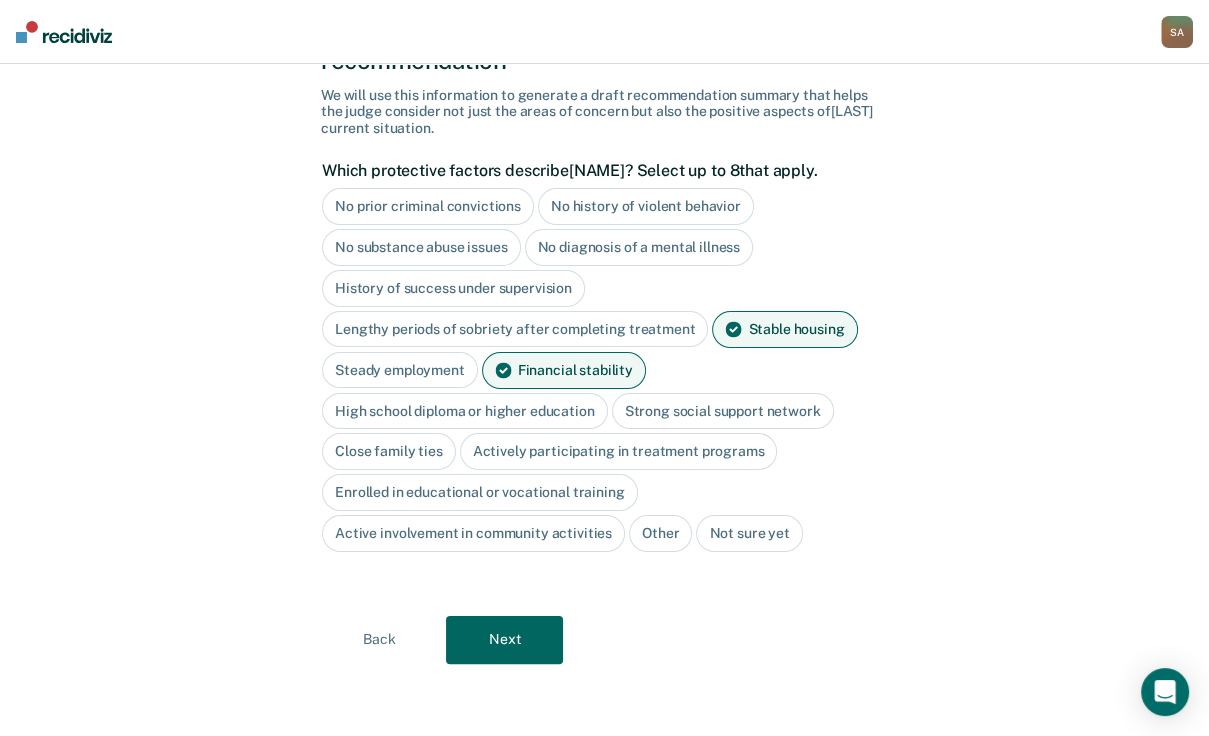click on "Strong social support network" at bounding box center (723, 411) 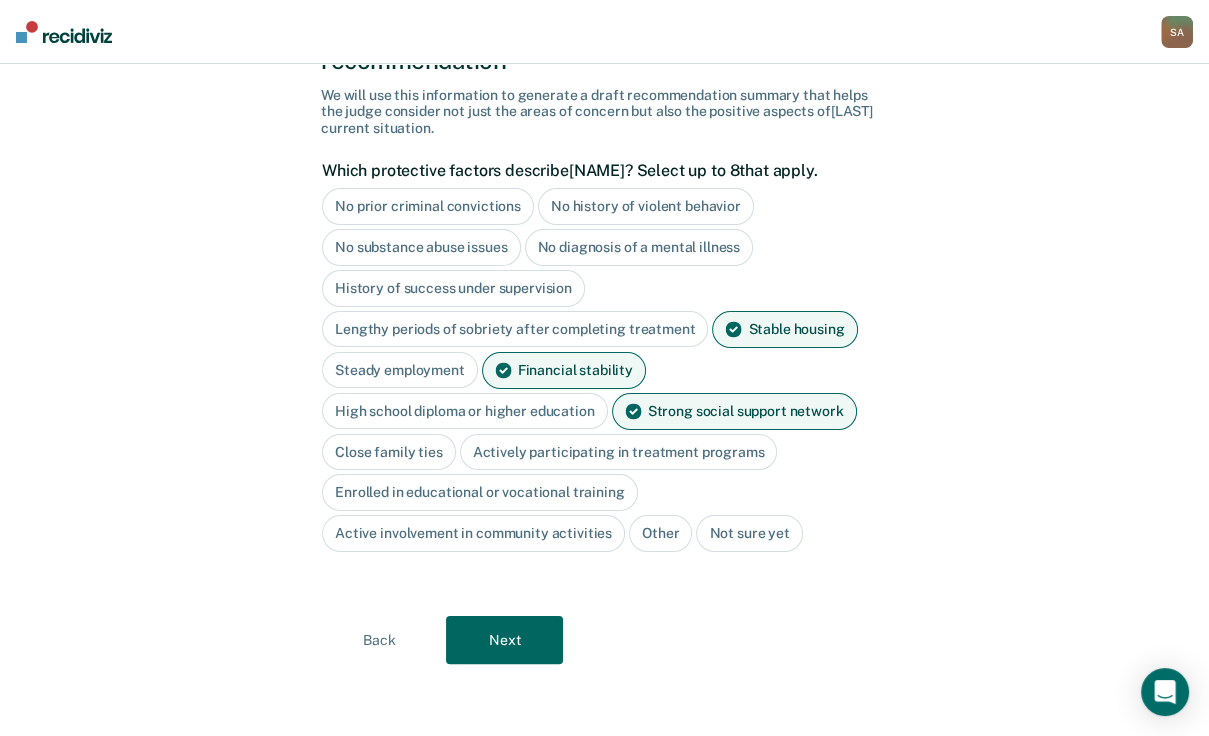 click on "Next" at bounding box center [504, 640] 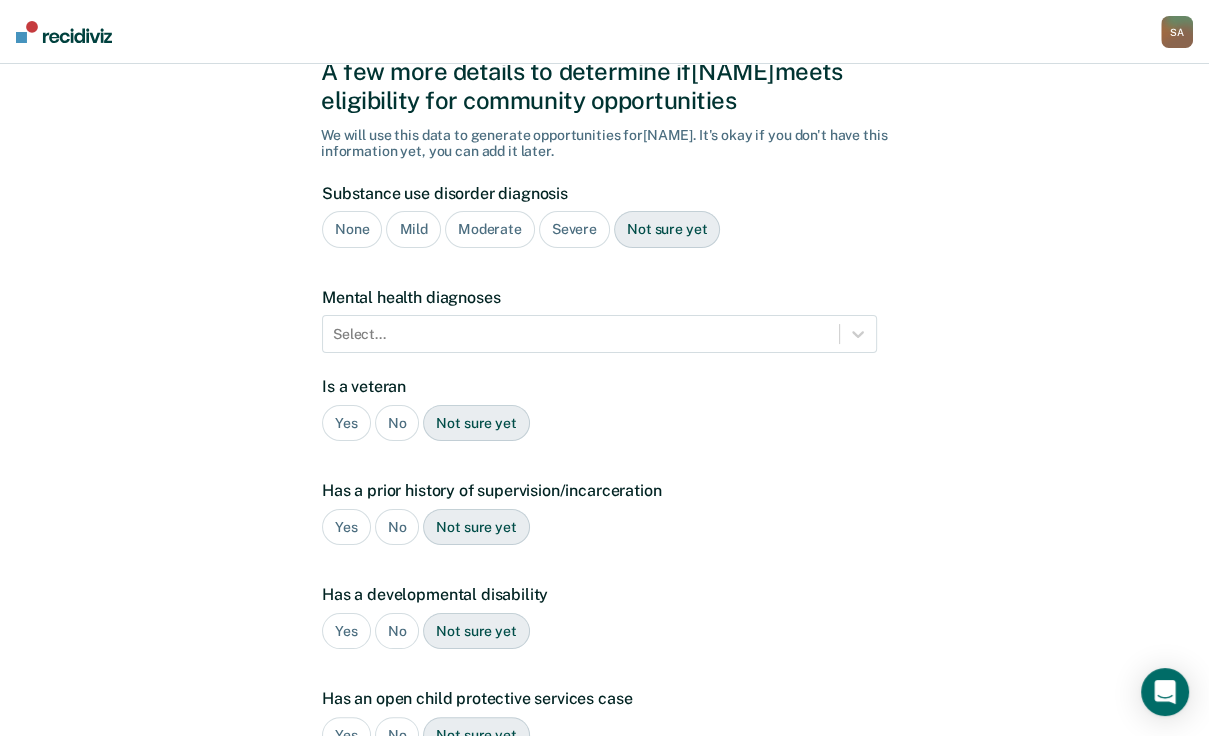 scroll, scrollTop: 78, scrollLeft: 0, axis: vertical 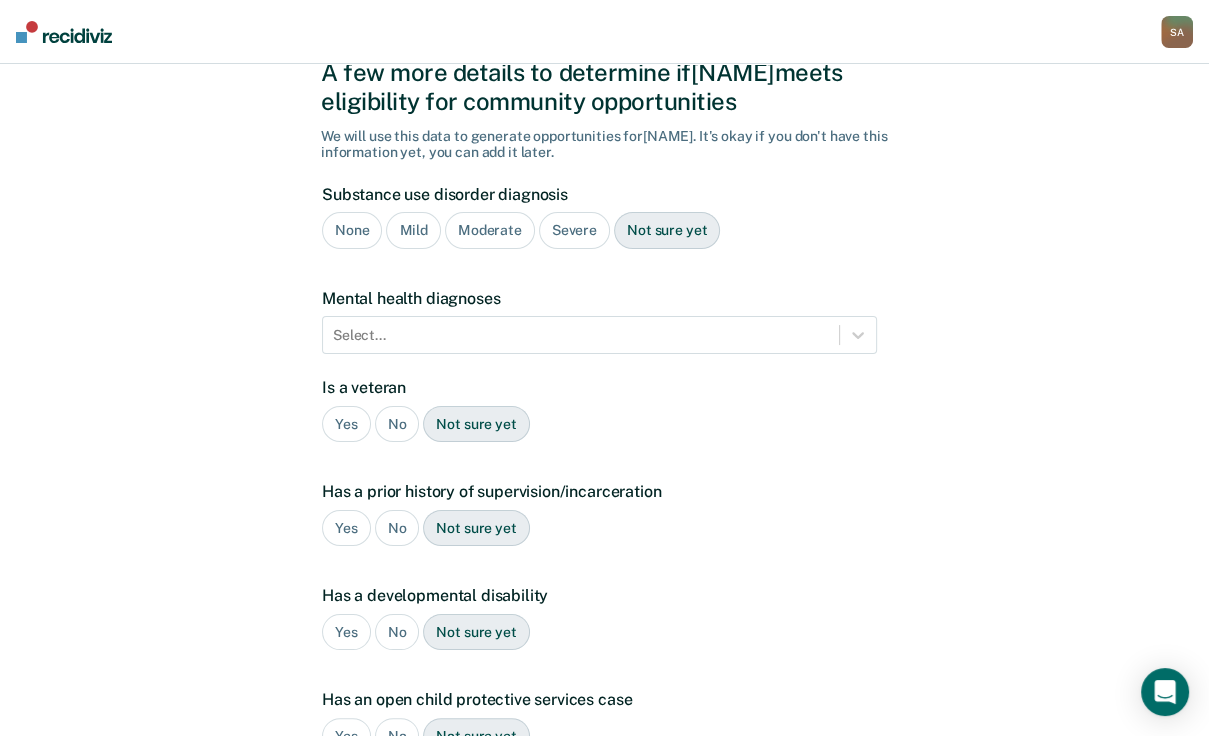 click on "Not sure yet" at bounding box center [667, 230] 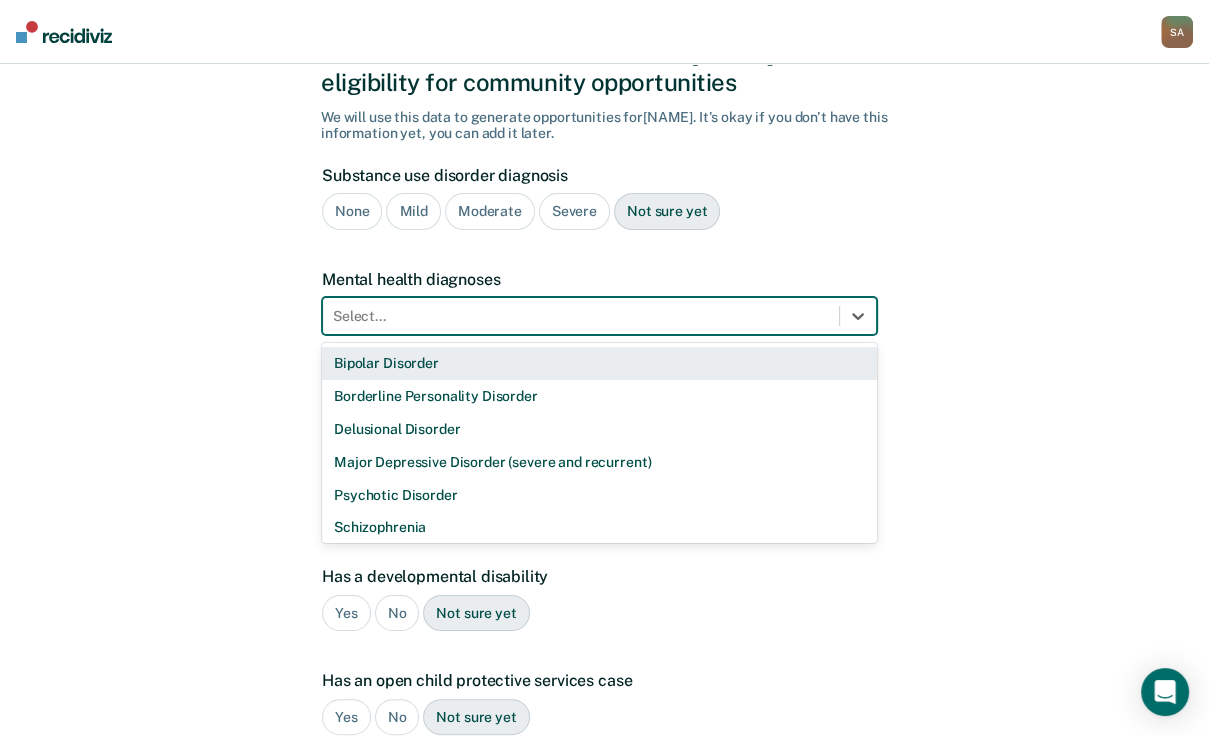 click on "9 results available. Use Up and Down to choose options, press Enter to select the currently focused option, press Escape to exit the menu, press Tab to select the option and exit the menu. Select... Bipolar Disorder Borderline Personality Disorder Delusional Disorder Major Depressive Disorder (severe and recurrent) Psychotic Disorder Schizophrenia Schizoaffective Disorder Other None" at bounding box center [599, 316] 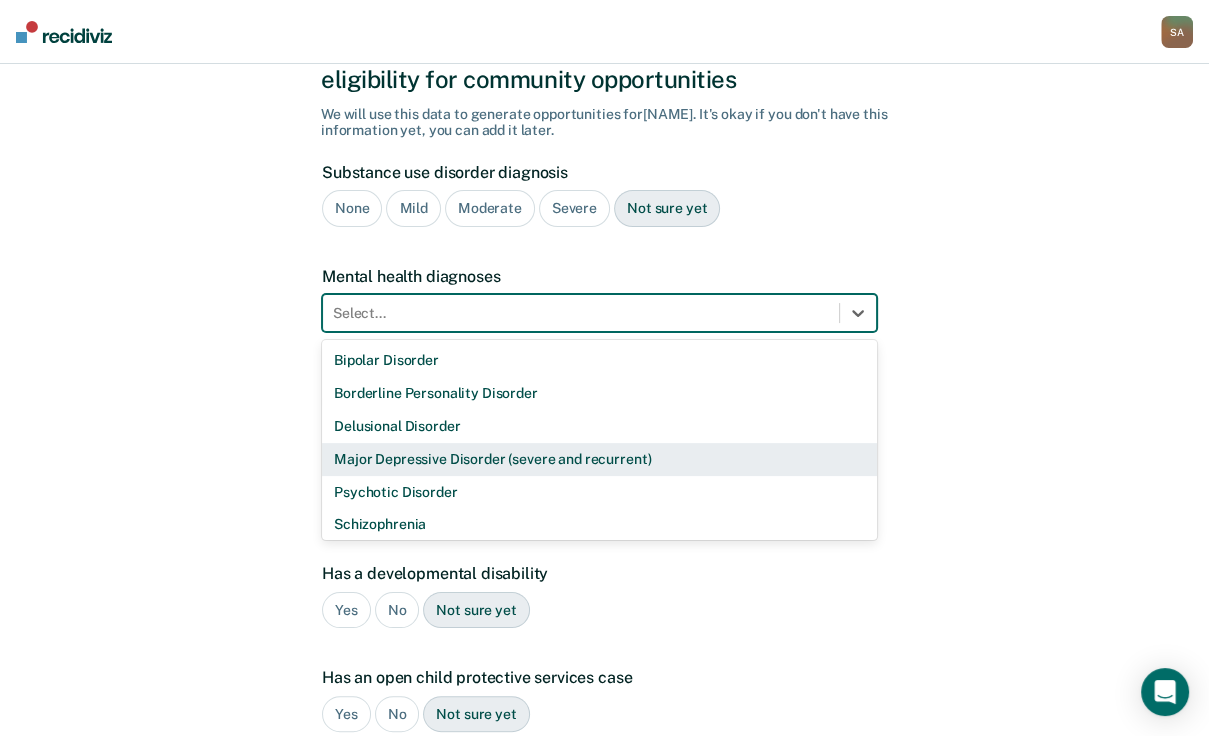 click on "Major Depressive Disorder (severe and recurrent)" at bounding box center [599, 459] 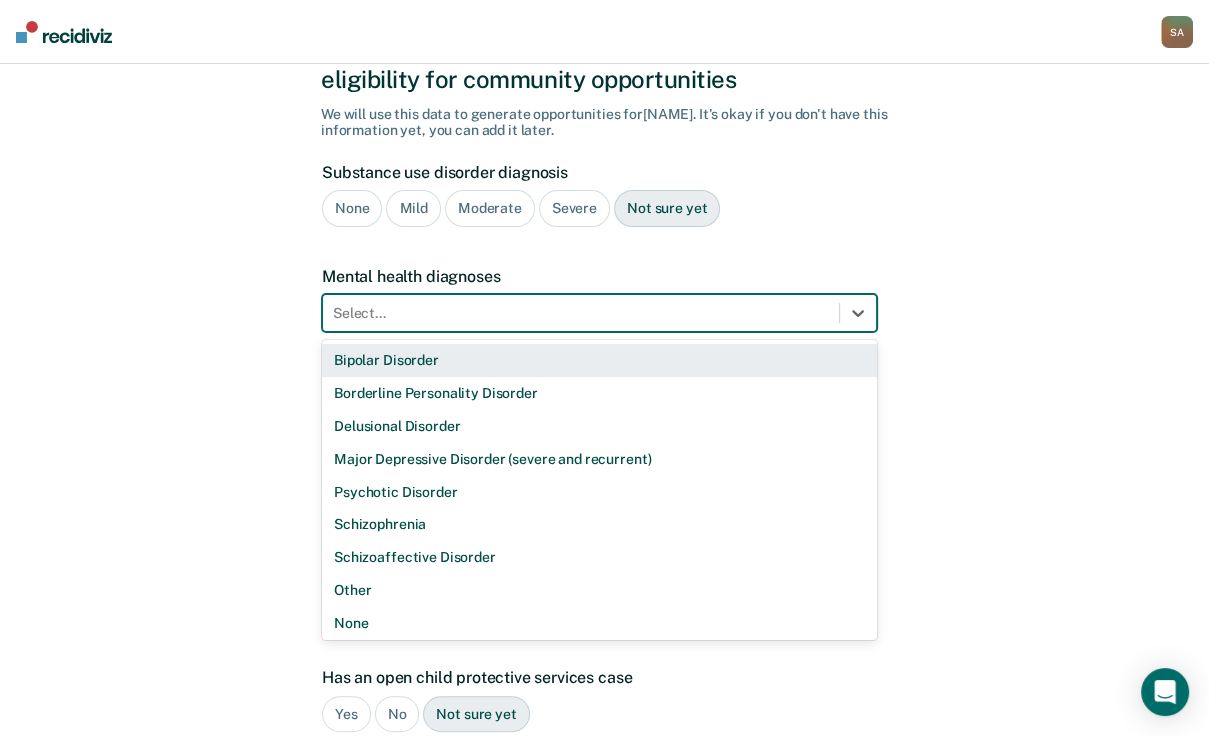 click at bounding box center (581, 313) 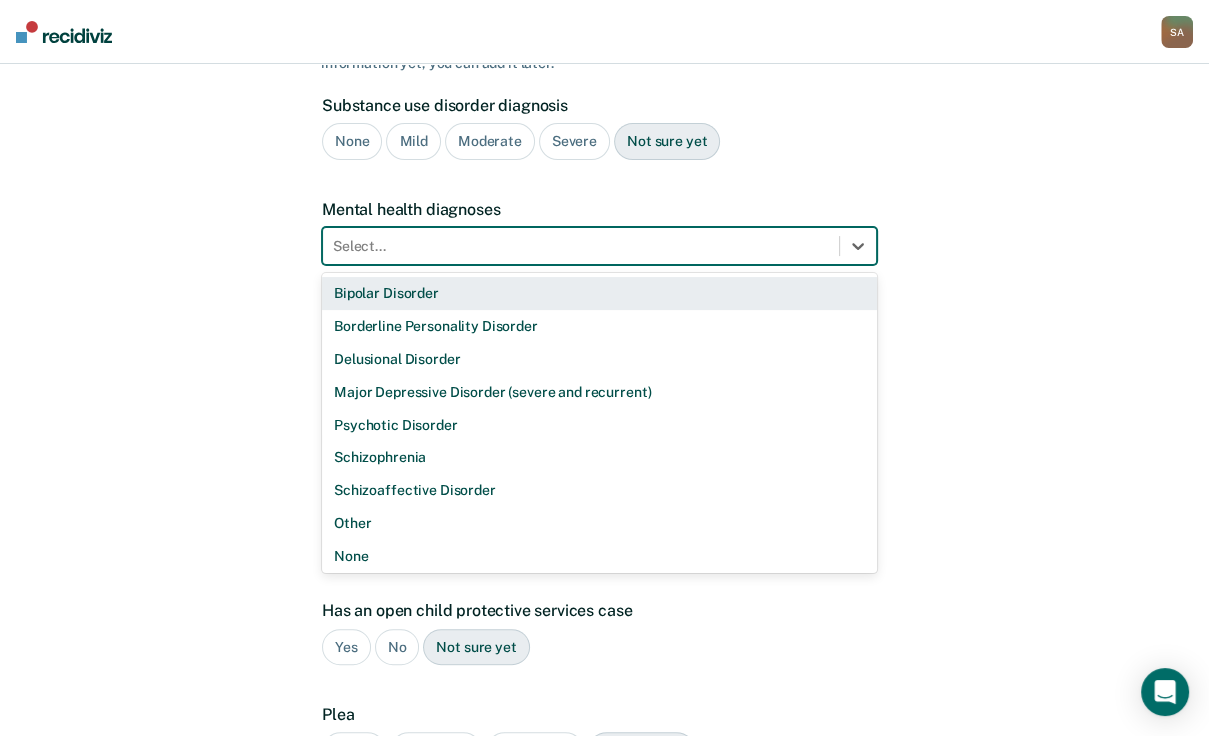 scroll, scrollTop: 168, scrollLeft: 0, axis: vertical 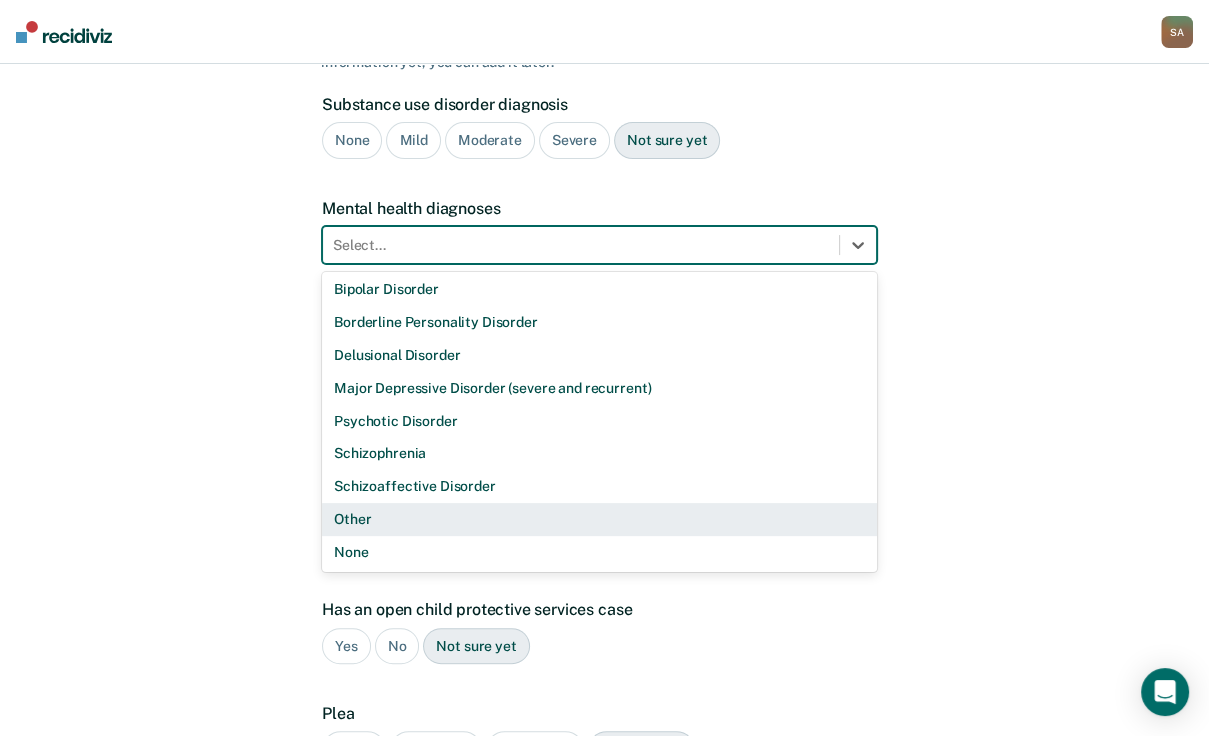click on "Other" at bounding box center (599, 519) 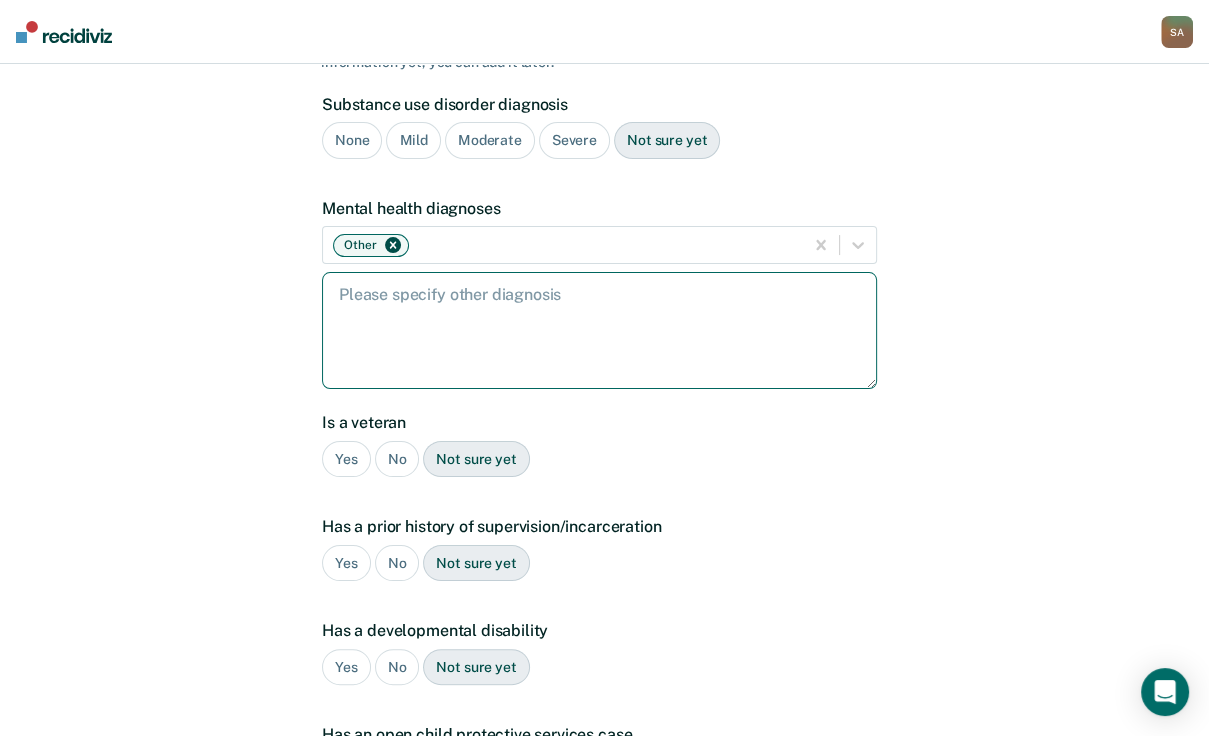 click at bounding box center (599, 330) 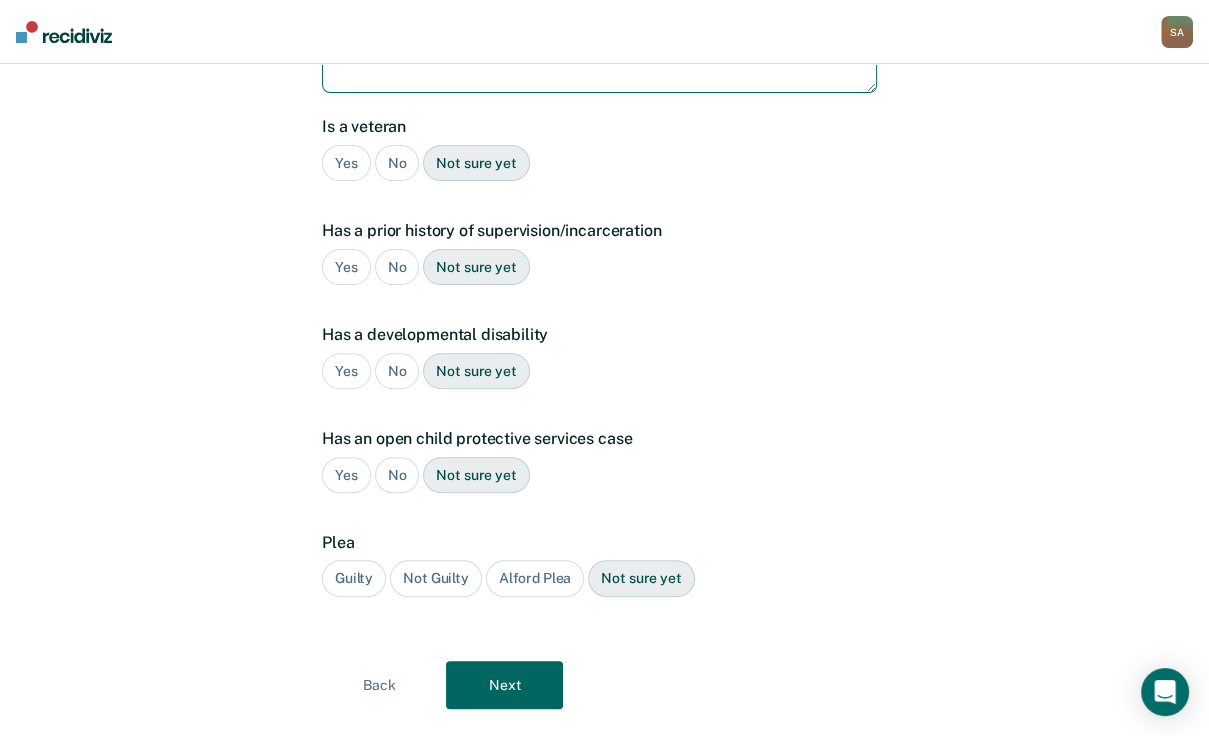 scroll, scrollTop: 465, scrollLeft: 0, axis: vertical 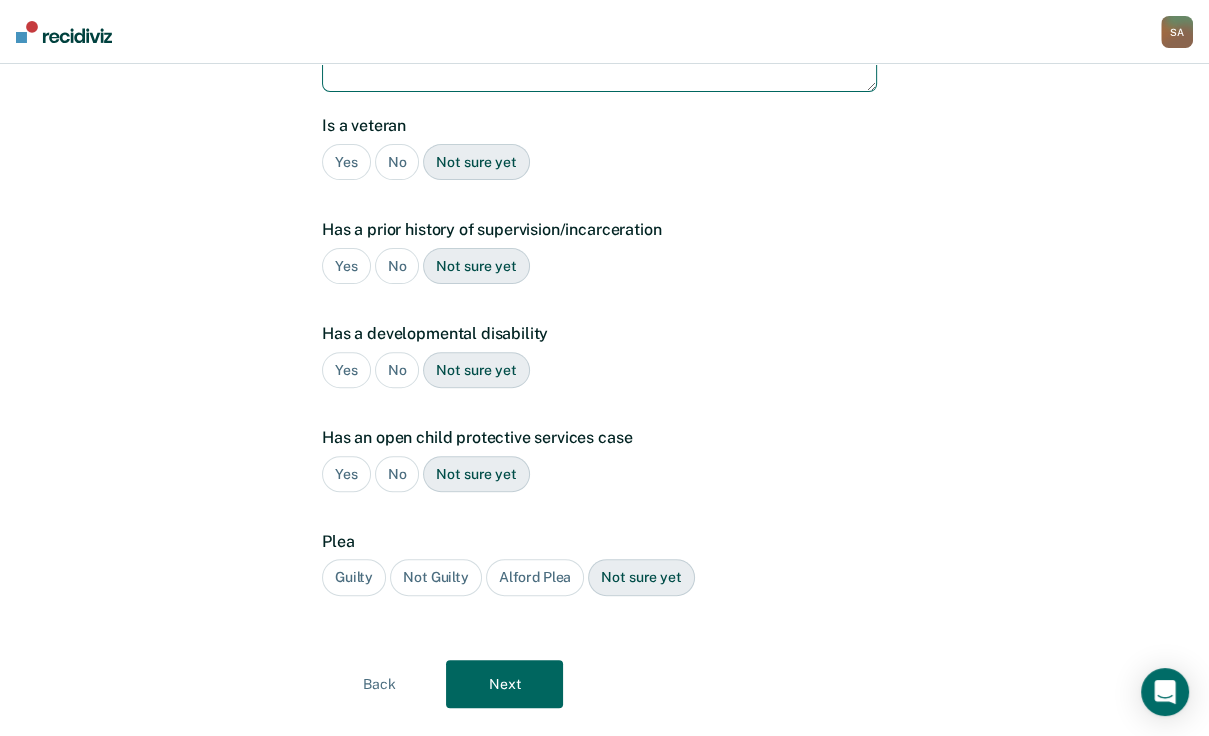 type on "Depression" 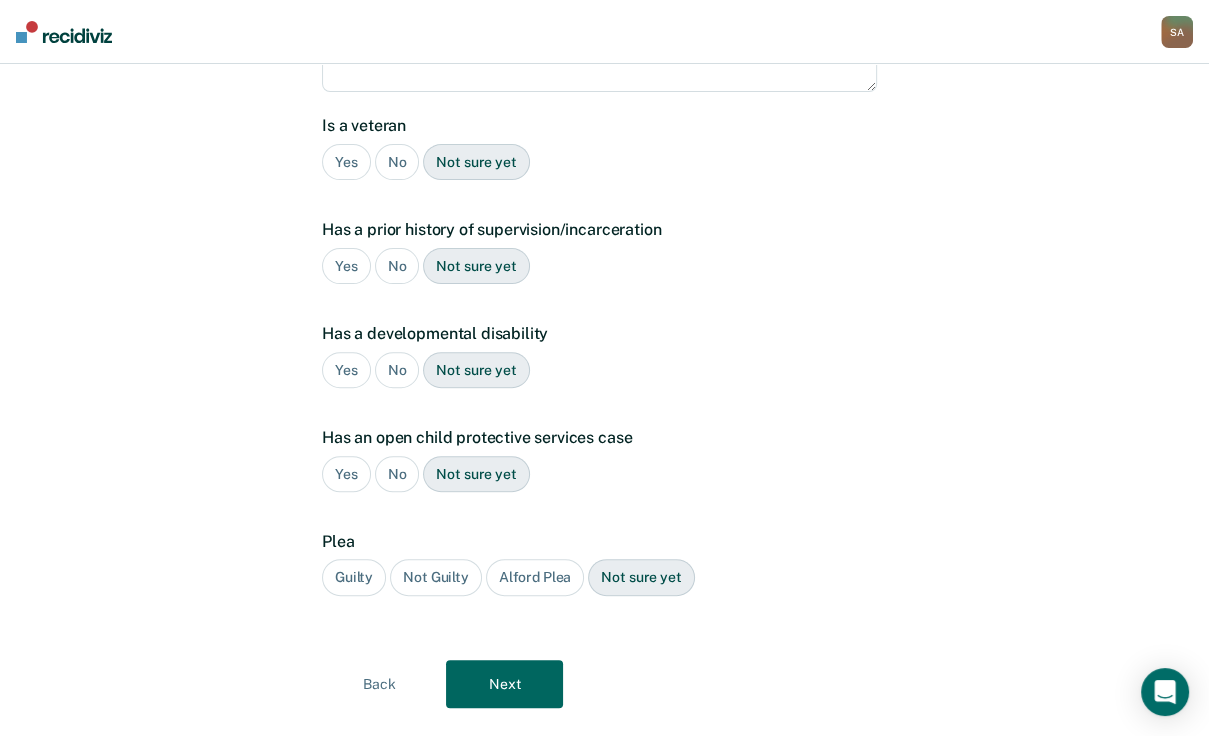 click on "No" at bounding box center (397, 162) 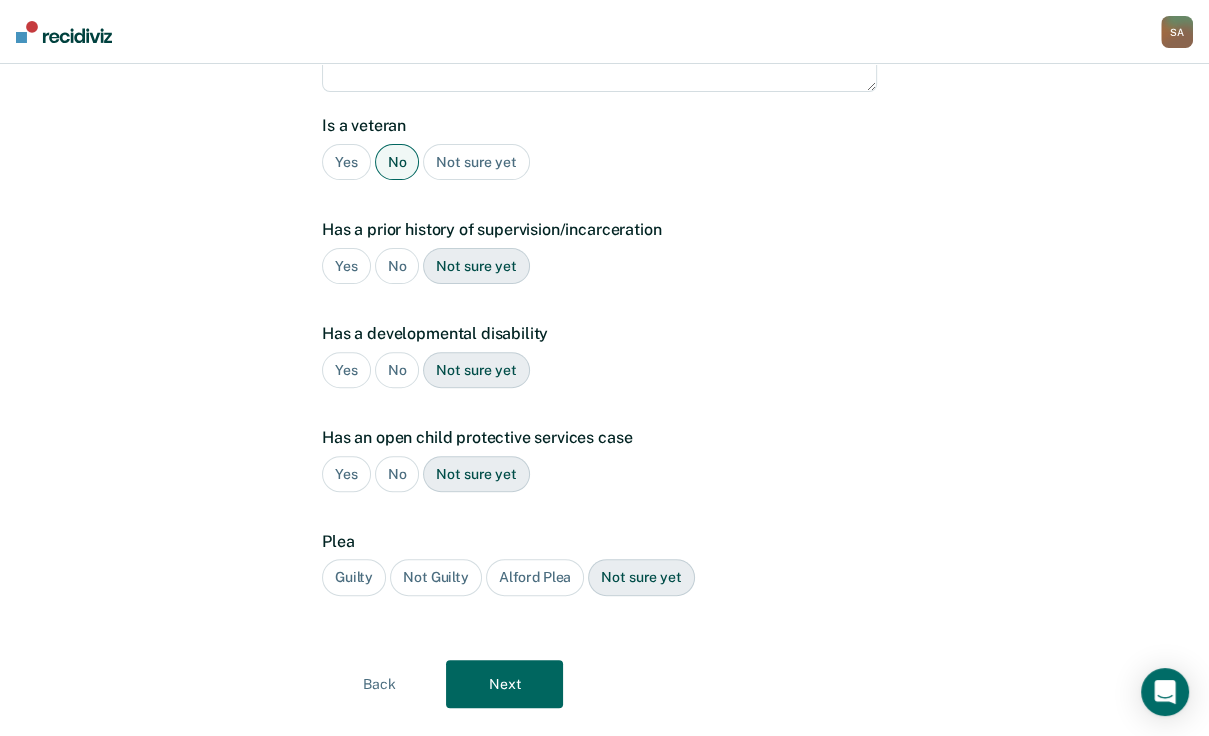 click on "Yes" at bounding box center [346, 266] 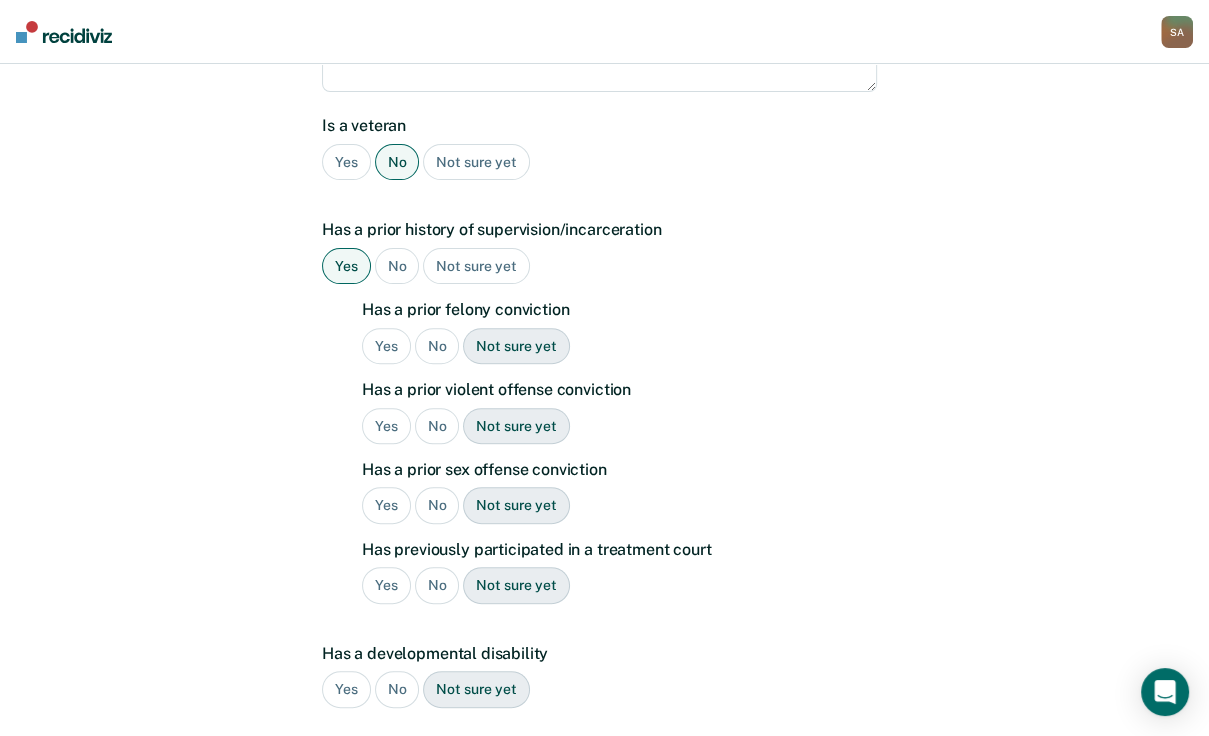 click on "Yes" at bounding box center [386, 346] 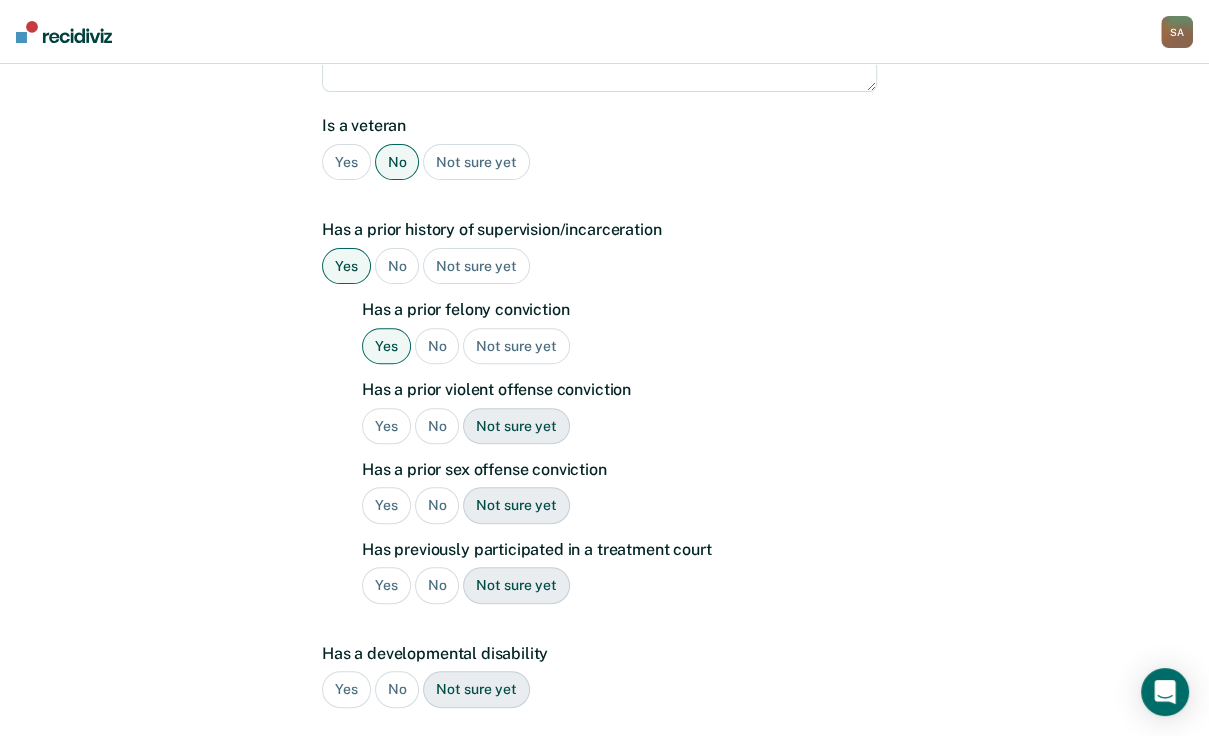 click on "Yes" at bounding box center (386, 426) 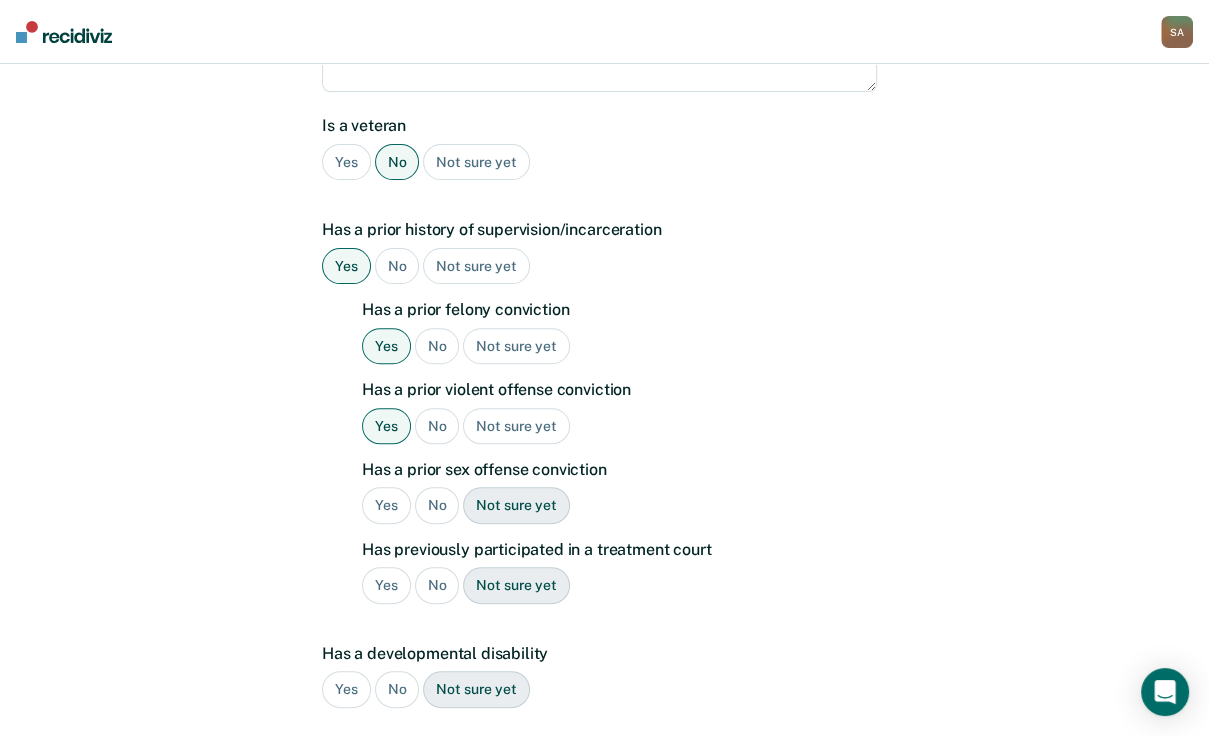 click on "No" at bounding box center [437, 426] 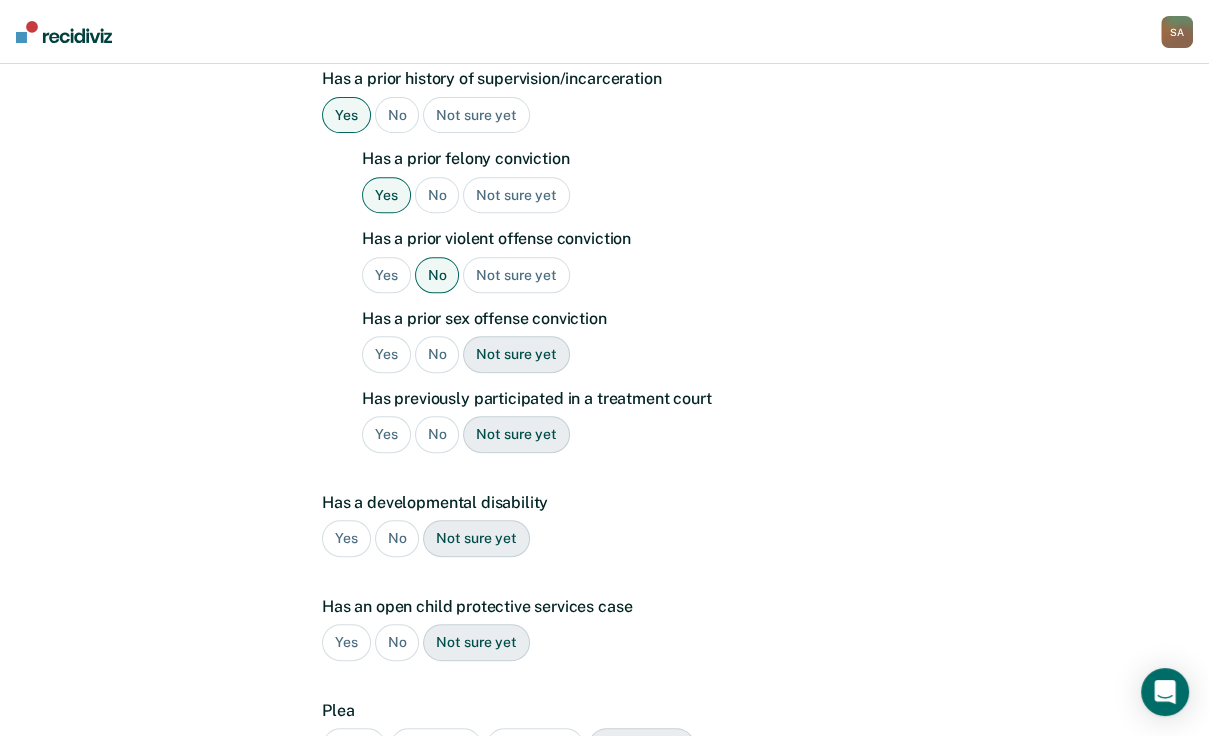 scroll, scrollTop: 680, scrollLeft: 0, axis: vertical 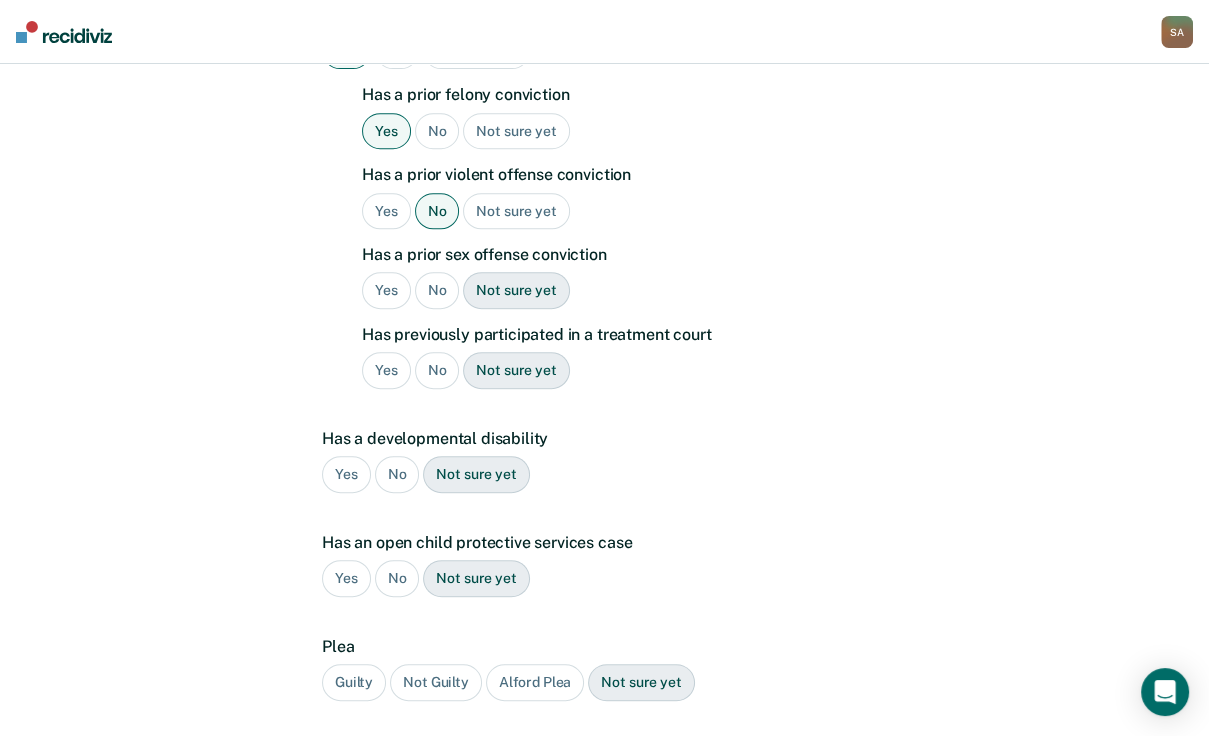 click on "No" at bounding box center (437, 290) 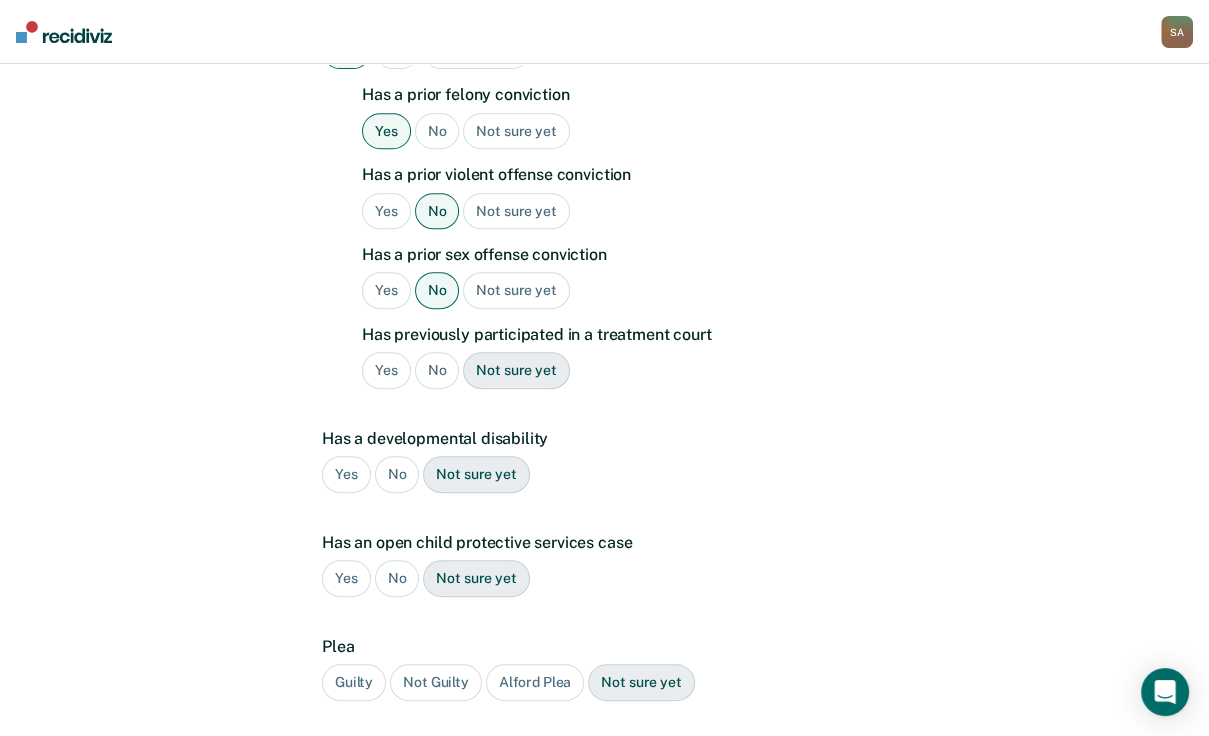 click on "No" at bounding box center (437, 370) 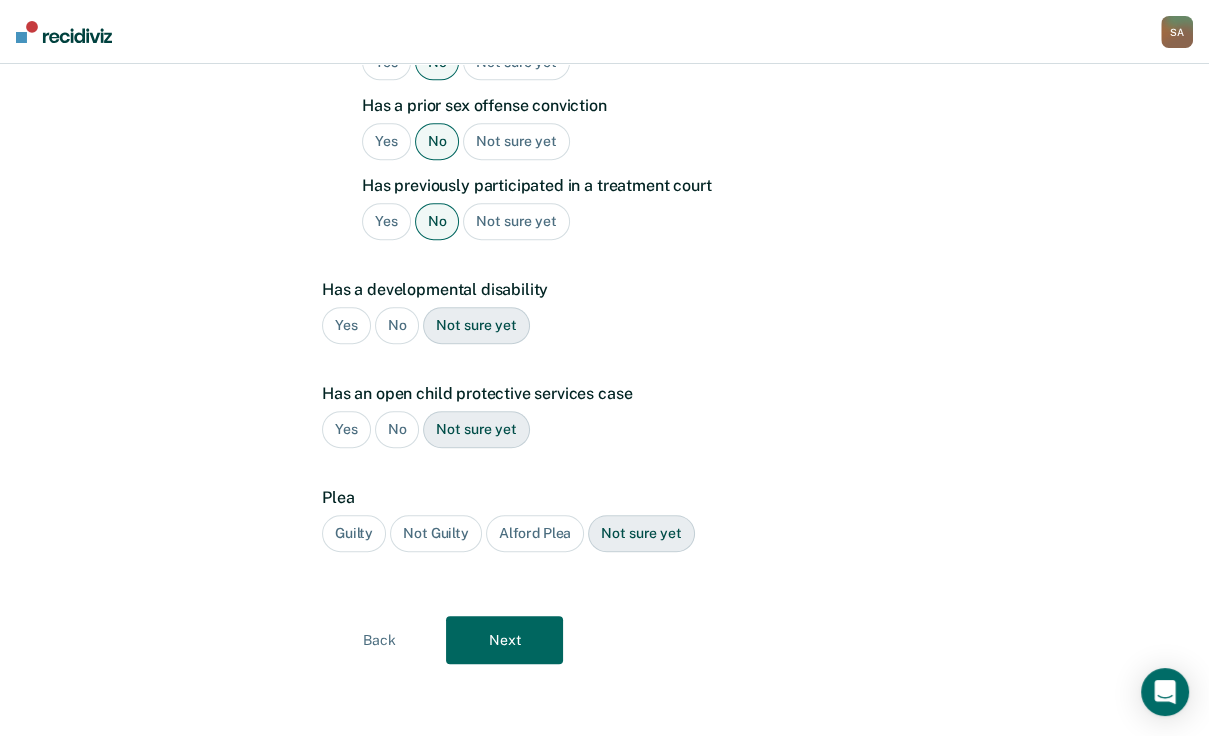 scroll, scrollTop: 954, scrollLeft: 0, axis: vertical 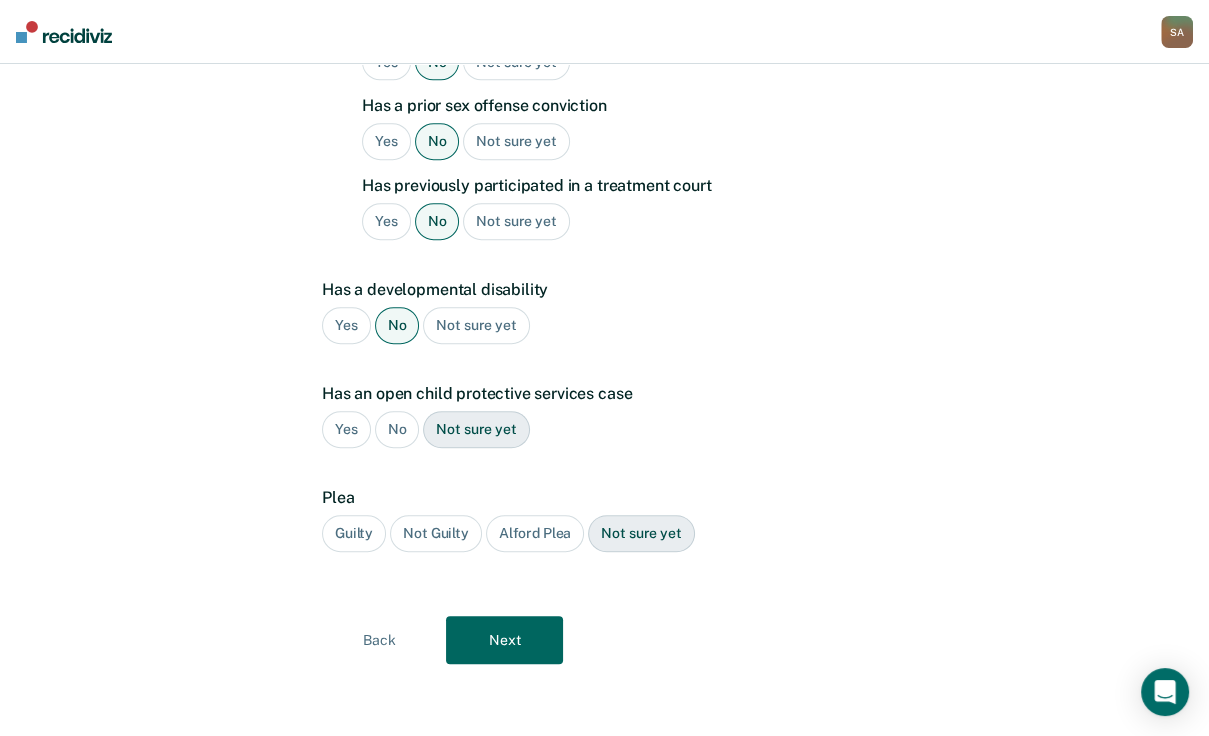 click on "No" at bounding box center [397, 429] 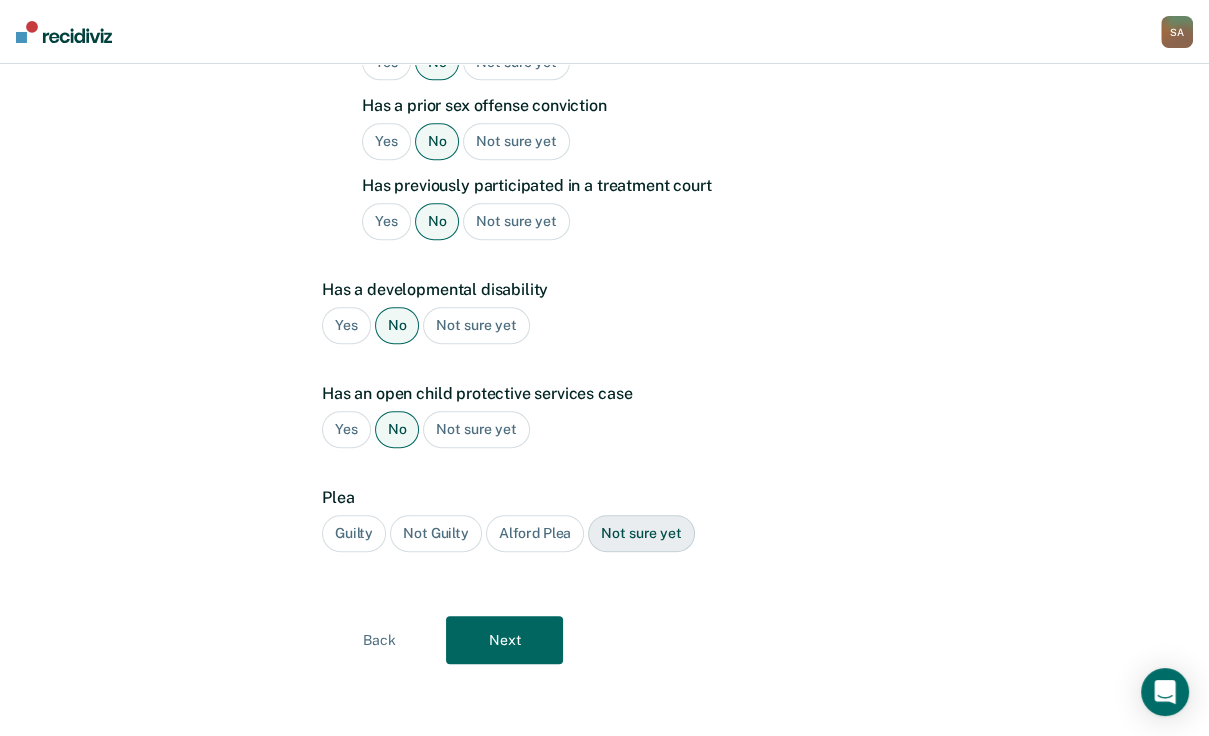 click on "Guilty" at bounding box center [354, 533] 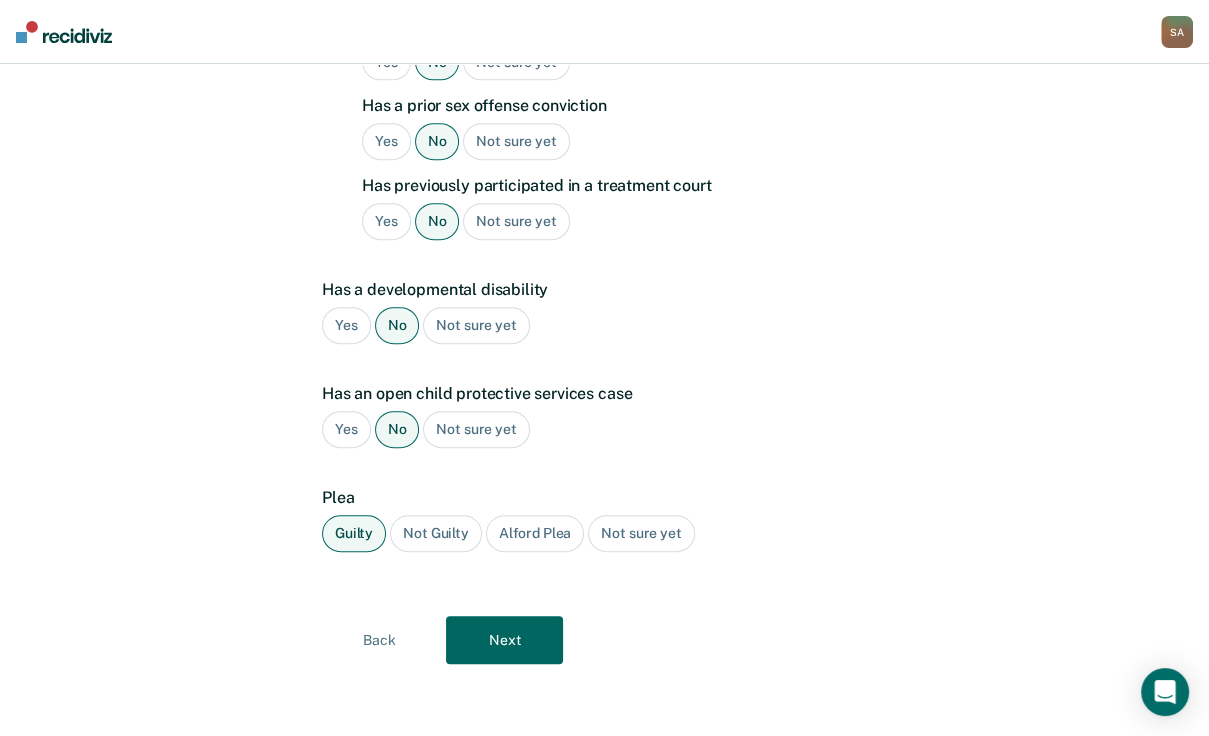 click on "Next" at bounding box center (504, 640) 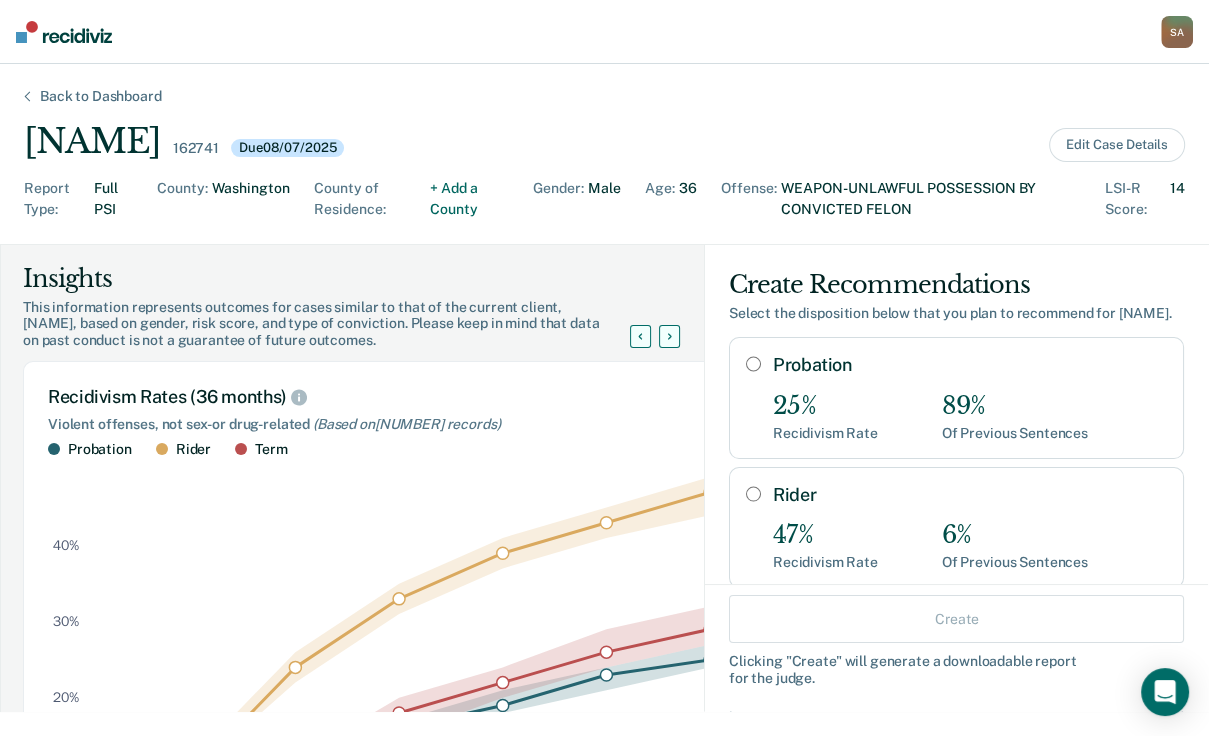 scroll, scrollTop: 16, scrollLeft: 0, axis: vertical 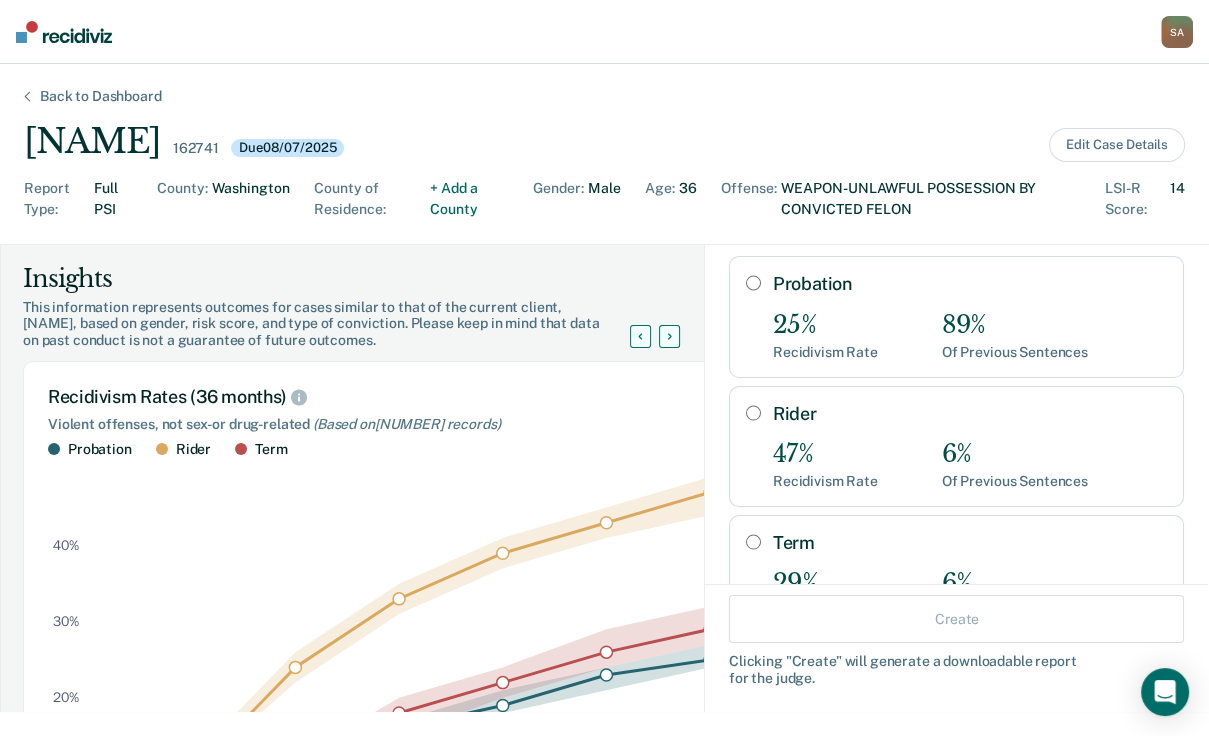 click on "Probation" at bounding box center (753, 283) 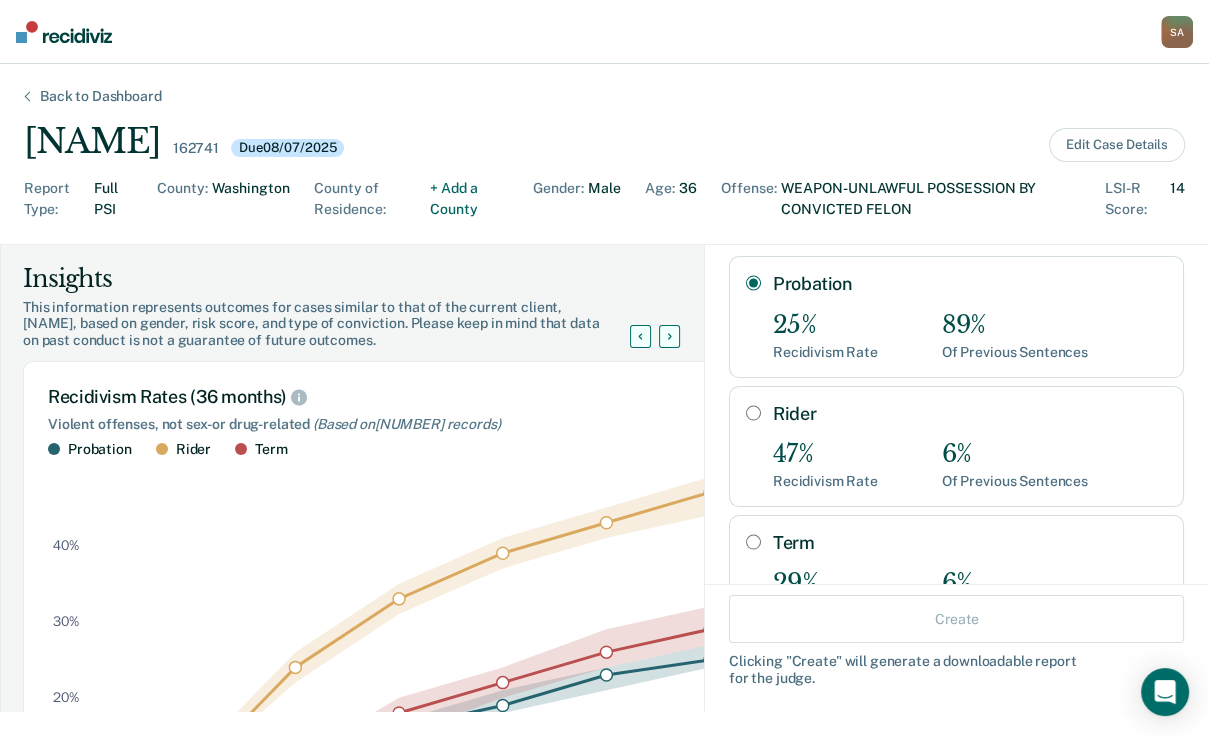 radio on "true" 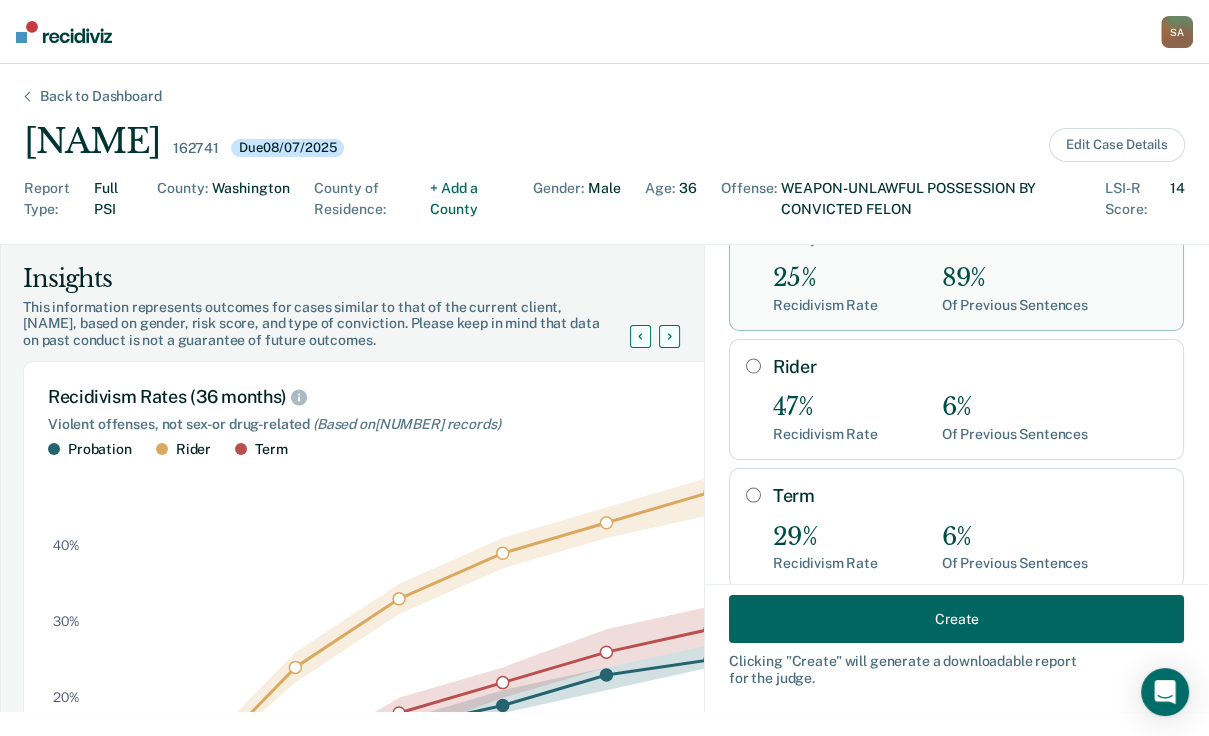 scroll, scrollTop: 429, scrollLeft: 0, axis: vertical 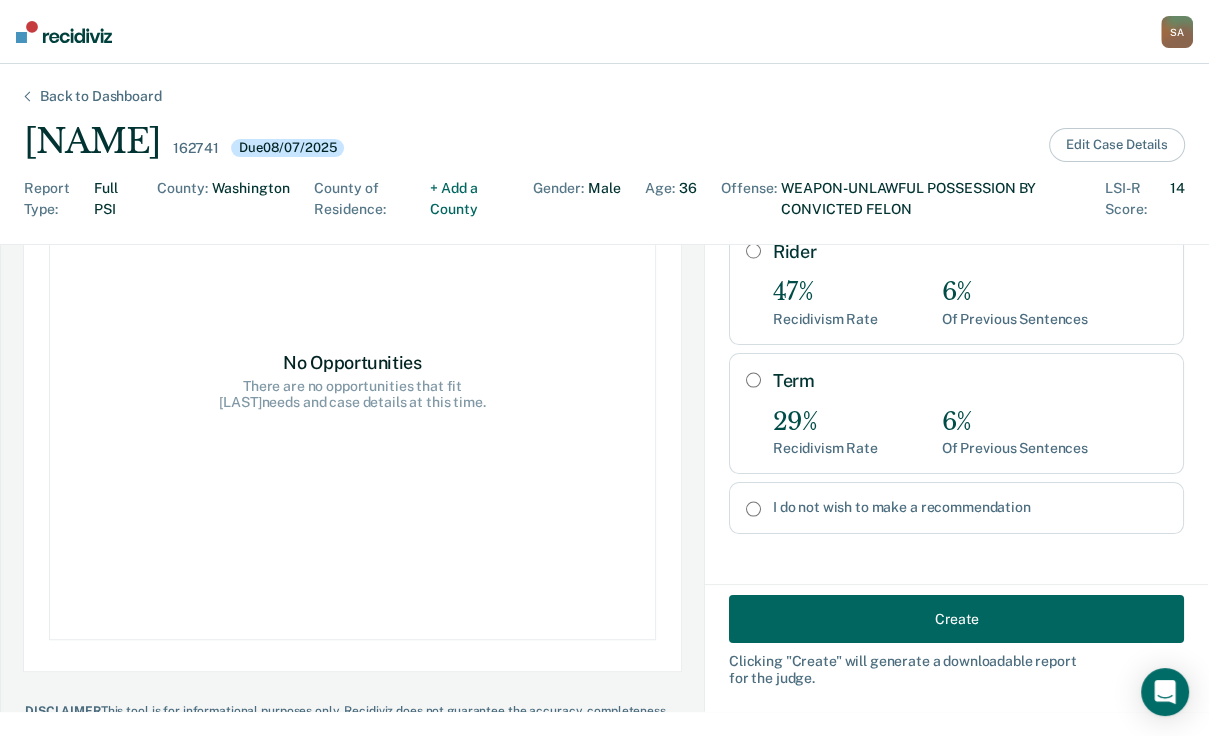 click on "Edit Case Details" at bounding box center [1117, 145] 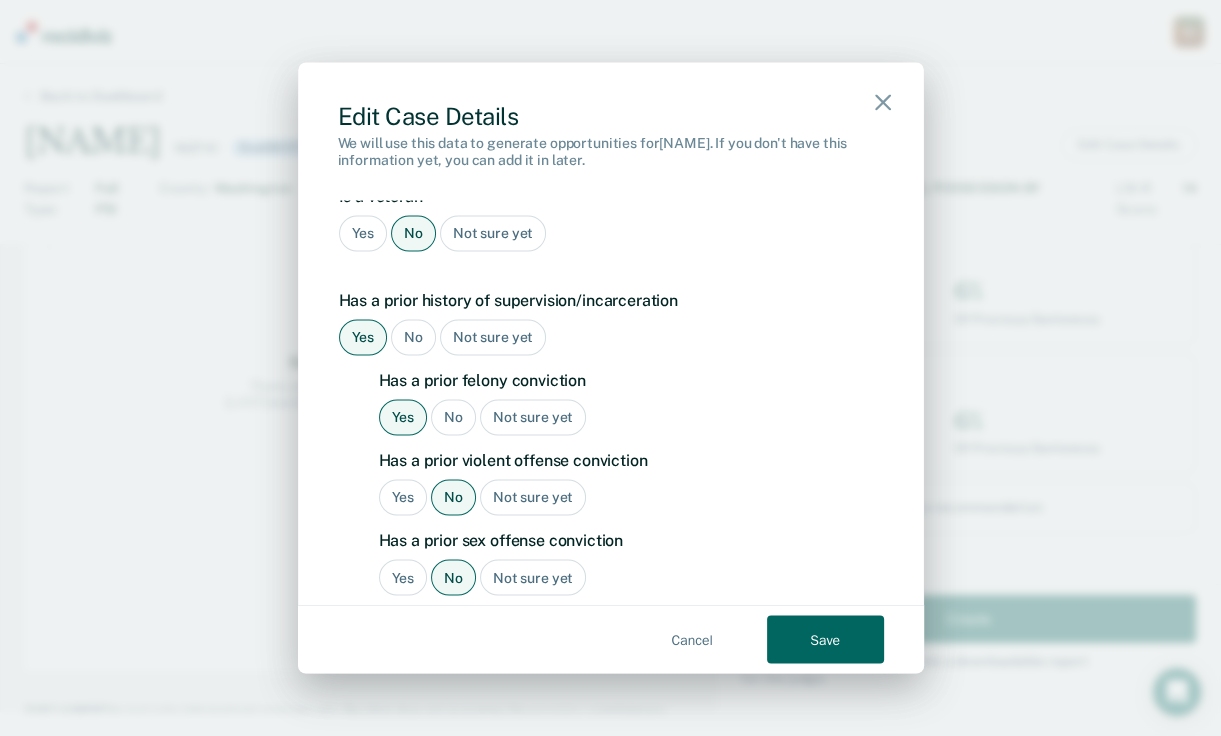 scroll, scrollTop: 2036, scrollLeft: 0, axis: vertical 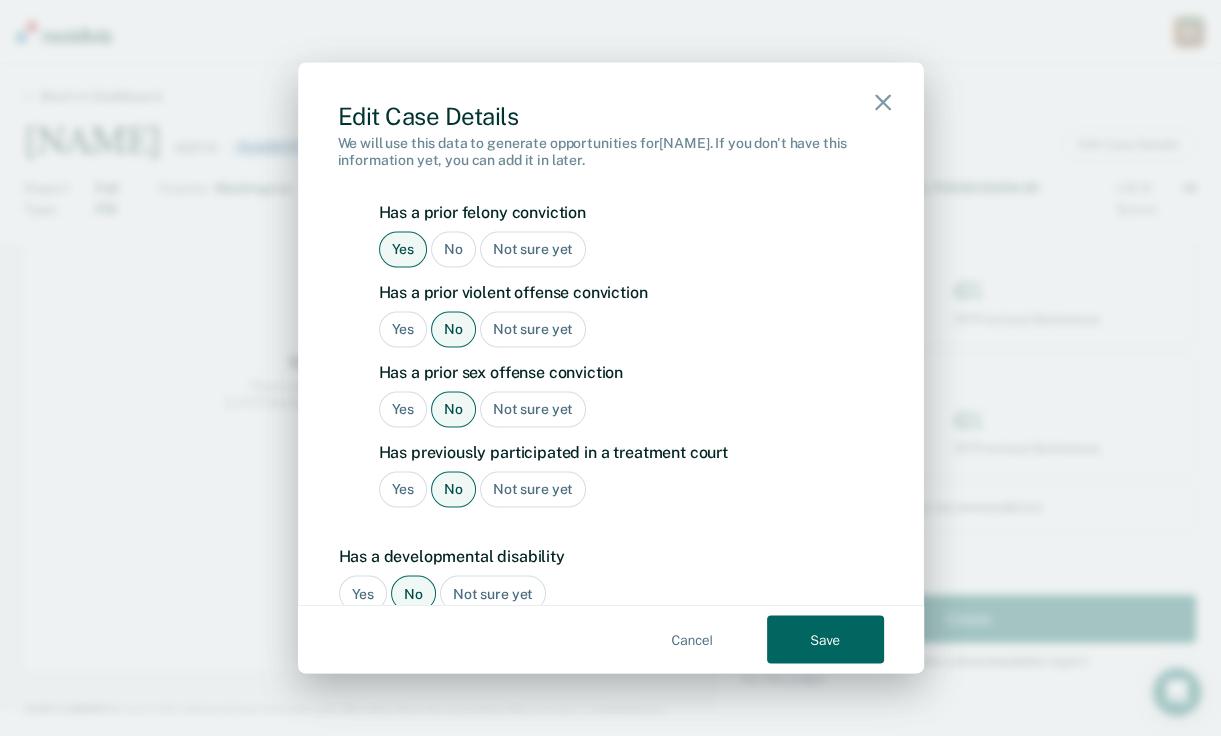 click on "Has a prior violent offense conviction" at bounding box center (626, 293) 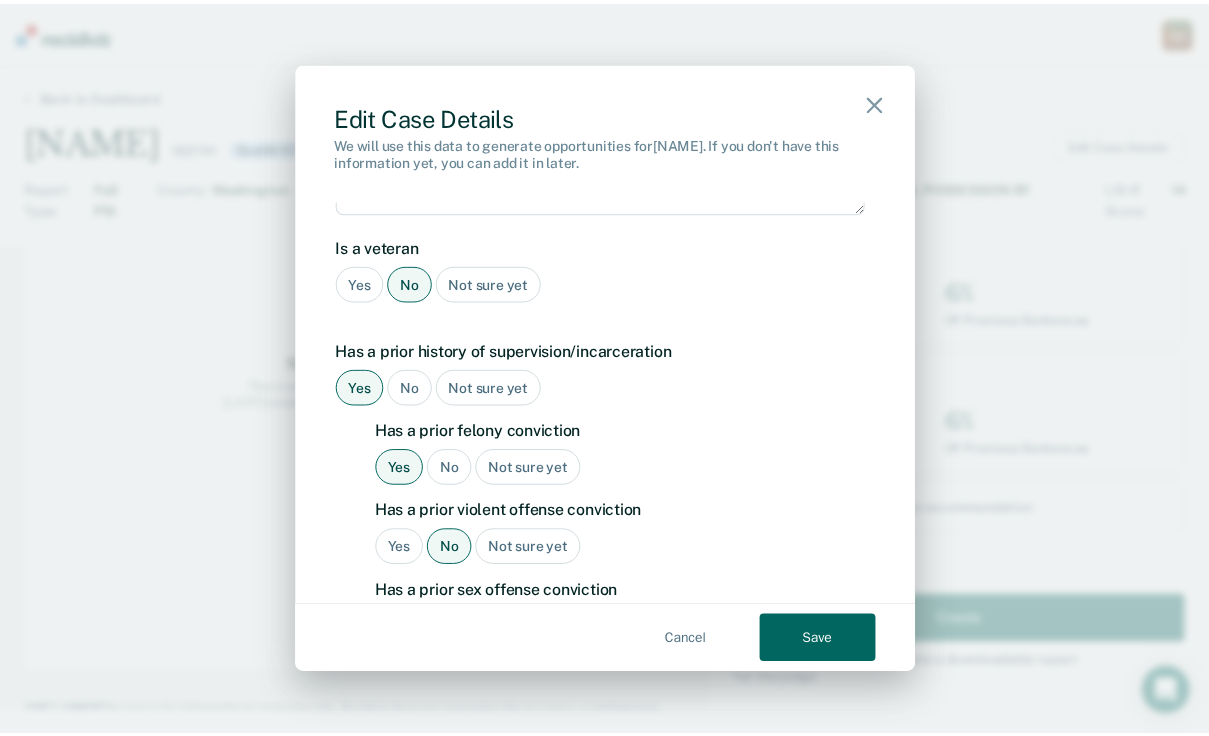 scroll, scrollTop: 1984, scrollLeft: 0, axis: vertical 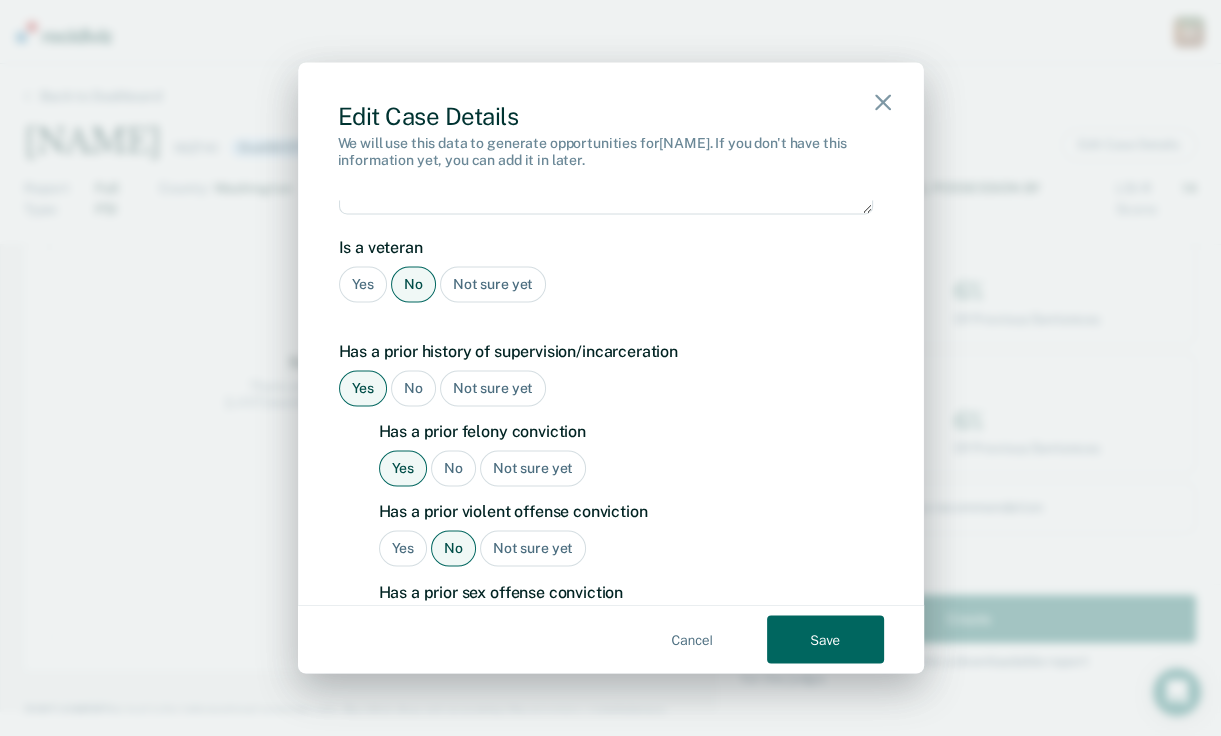 click on "Save" at bounding box center [825, 640] 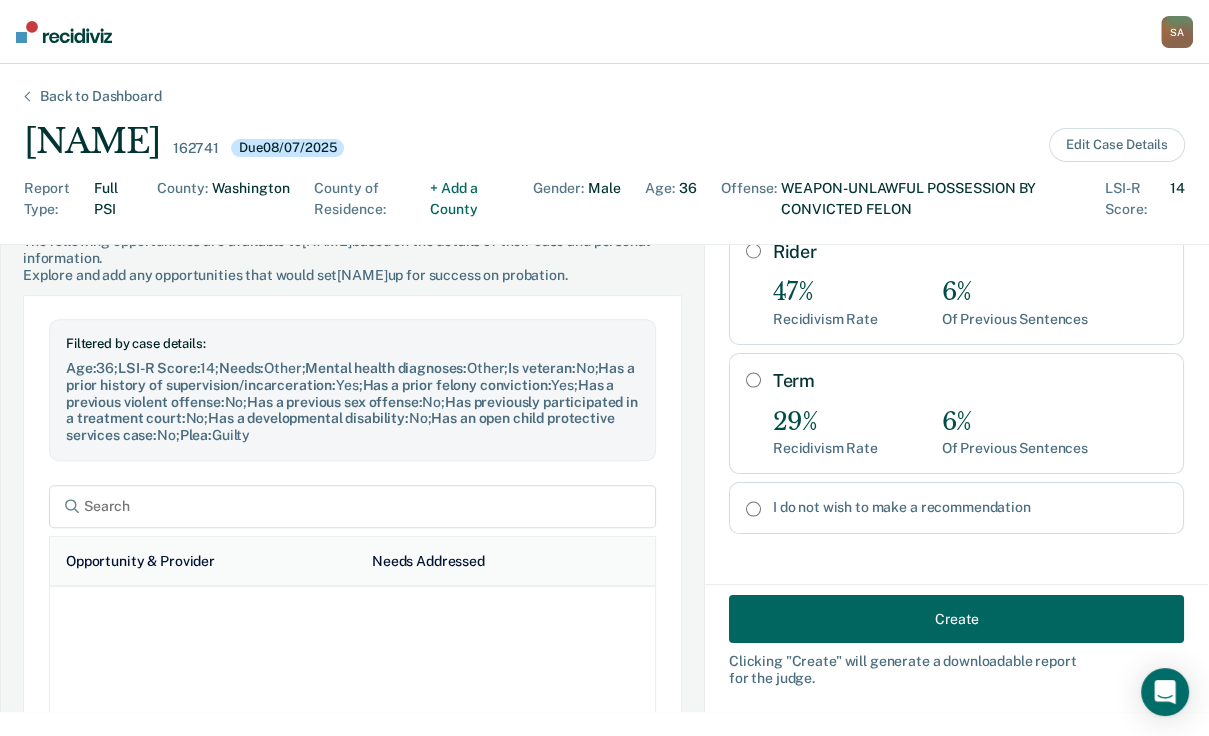 scroll, scrollTop: 752, scrollLeft: 0, axis: vertical 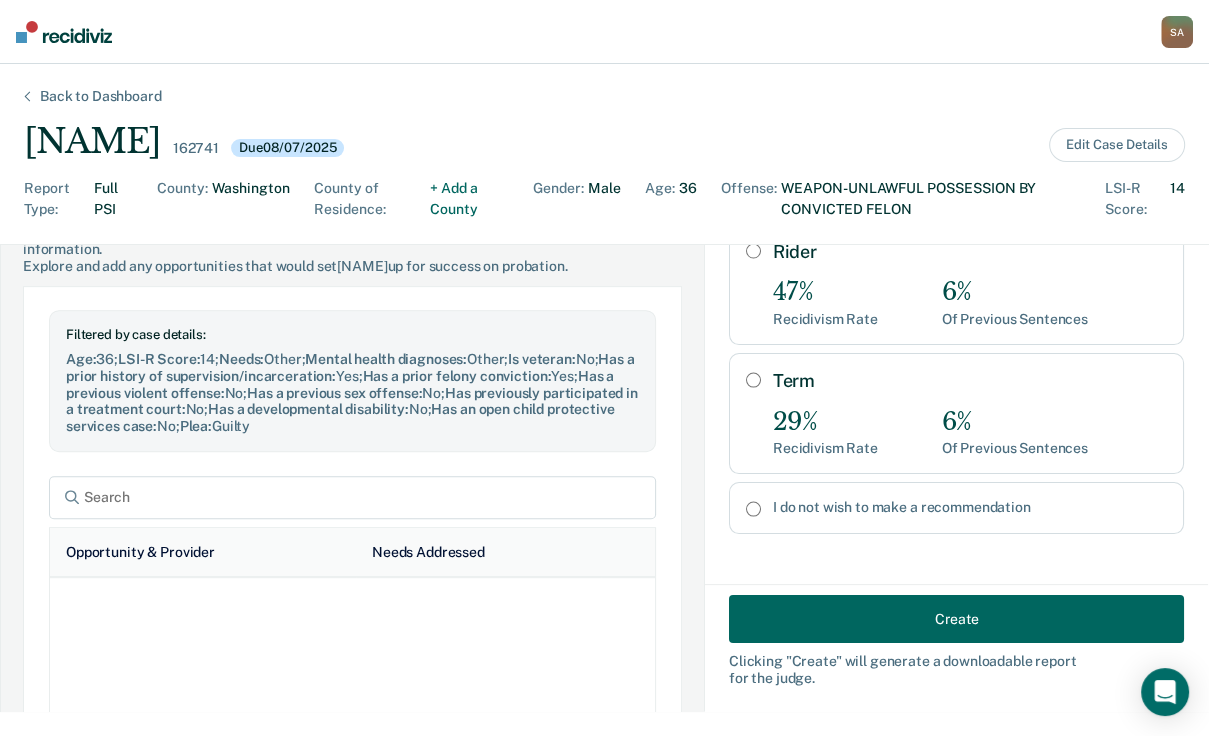 click on "Create" at bounding box center (956, 619) 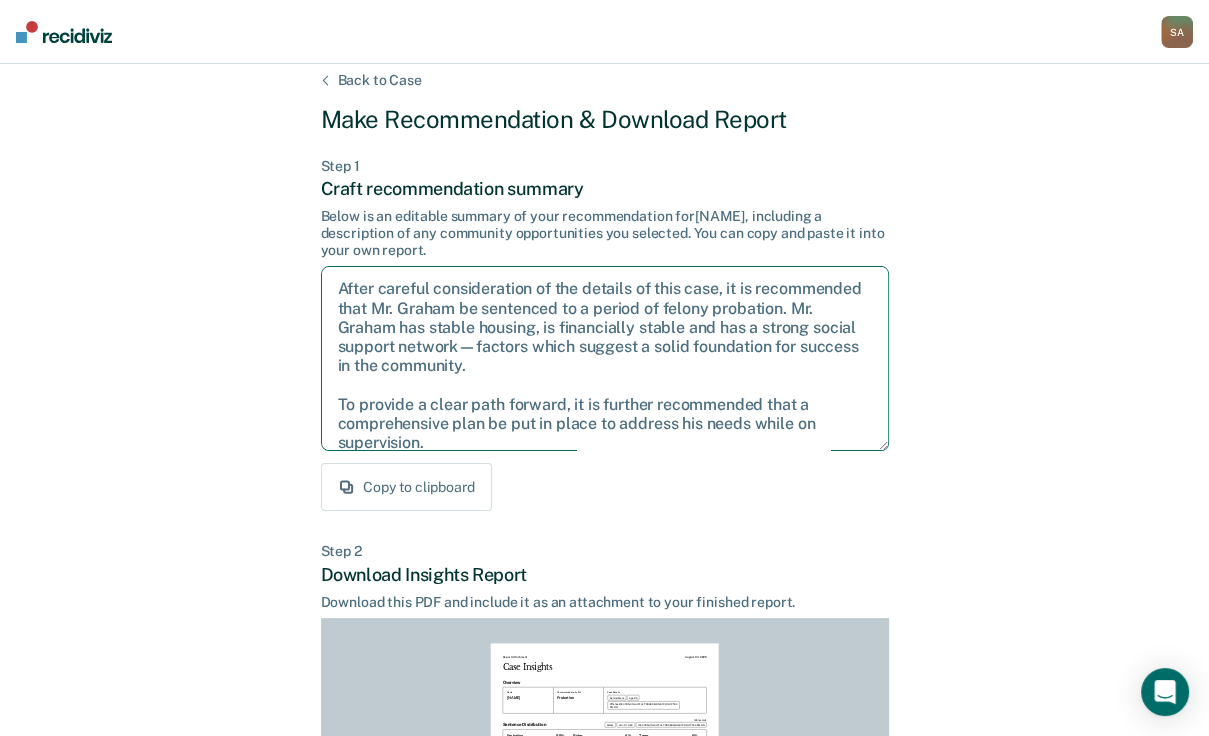 scroll, scrollTop: 176, scrollLeft: 0, axis: vertical 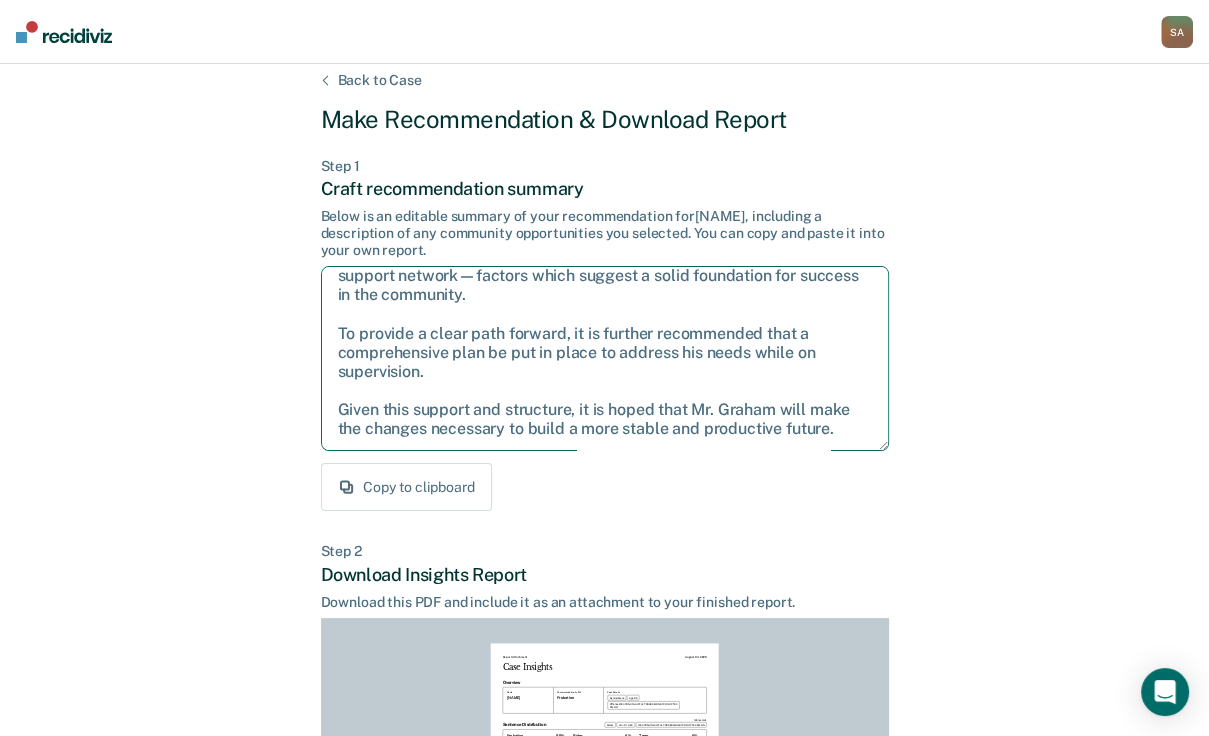 drag, startPoint x: 335, startPoint y: 383, endPoint x: 670, endPoint y: 664, distance: 437.2482 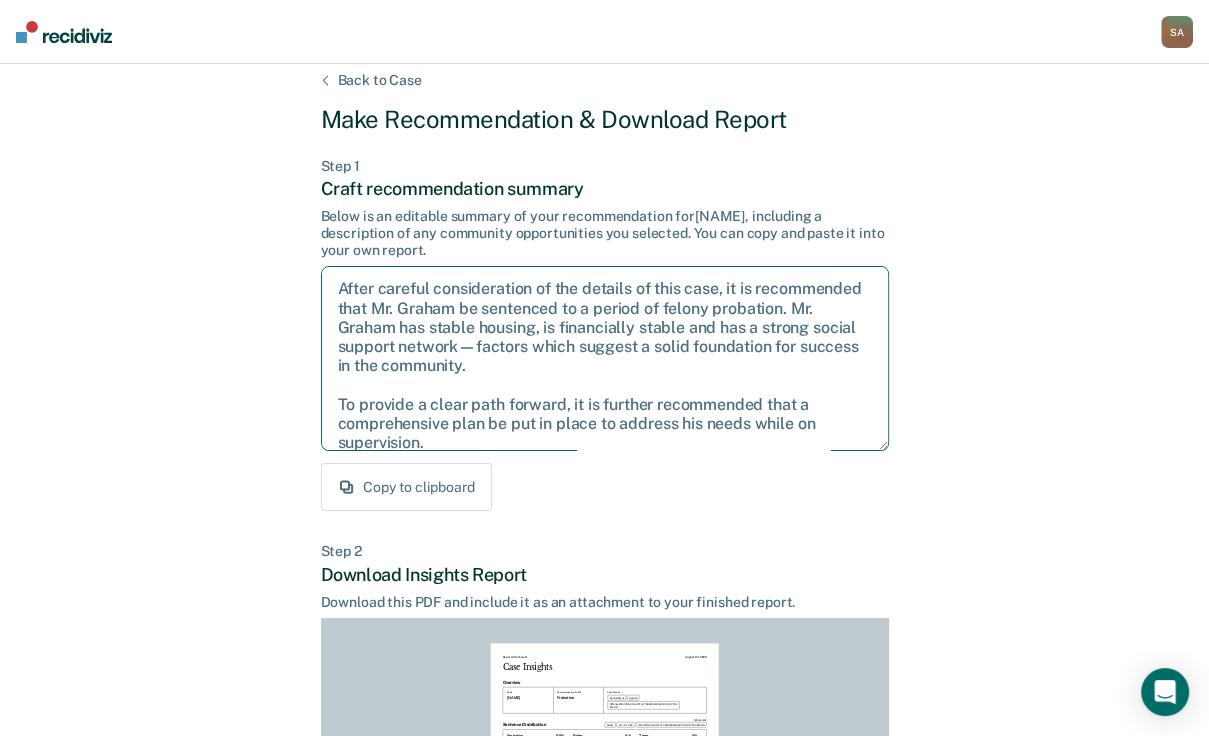 drag, startPoint x: 626, startPoint y: 518, endPoint x: 304, endPoint y: 300, distance: 388.85474 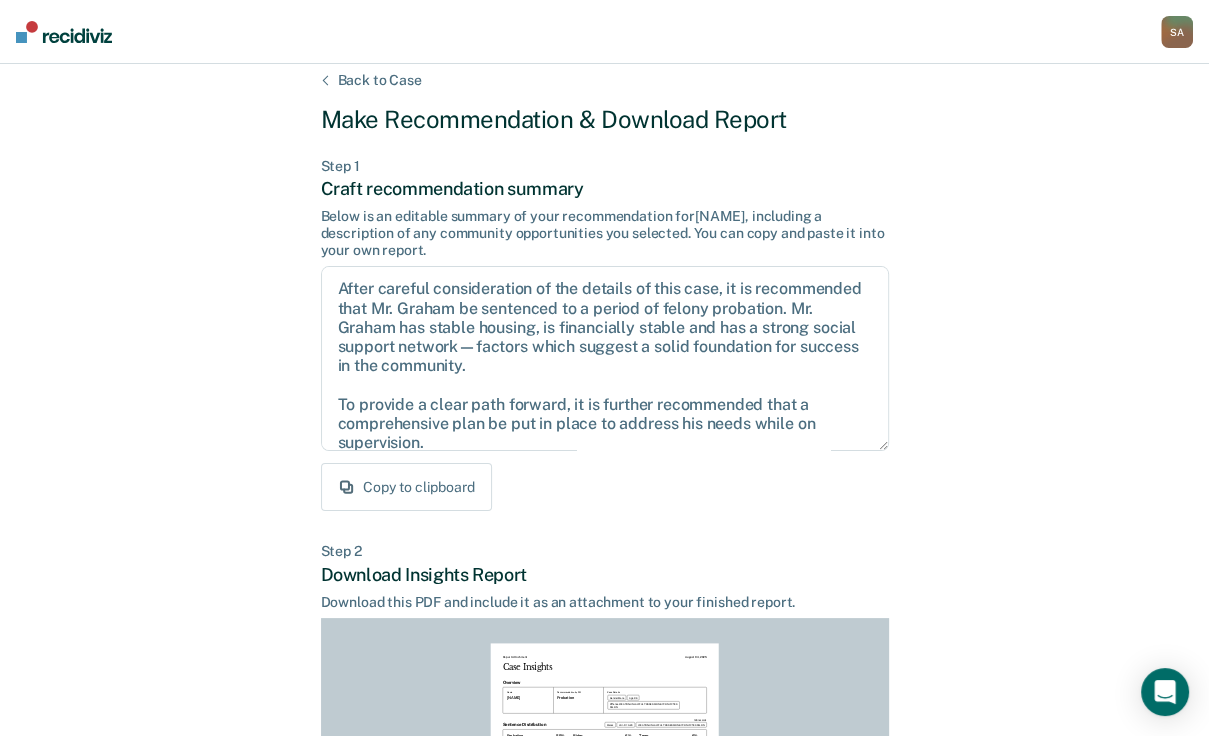 click on "Copy to clipboard" at bounding box center (406, 487) 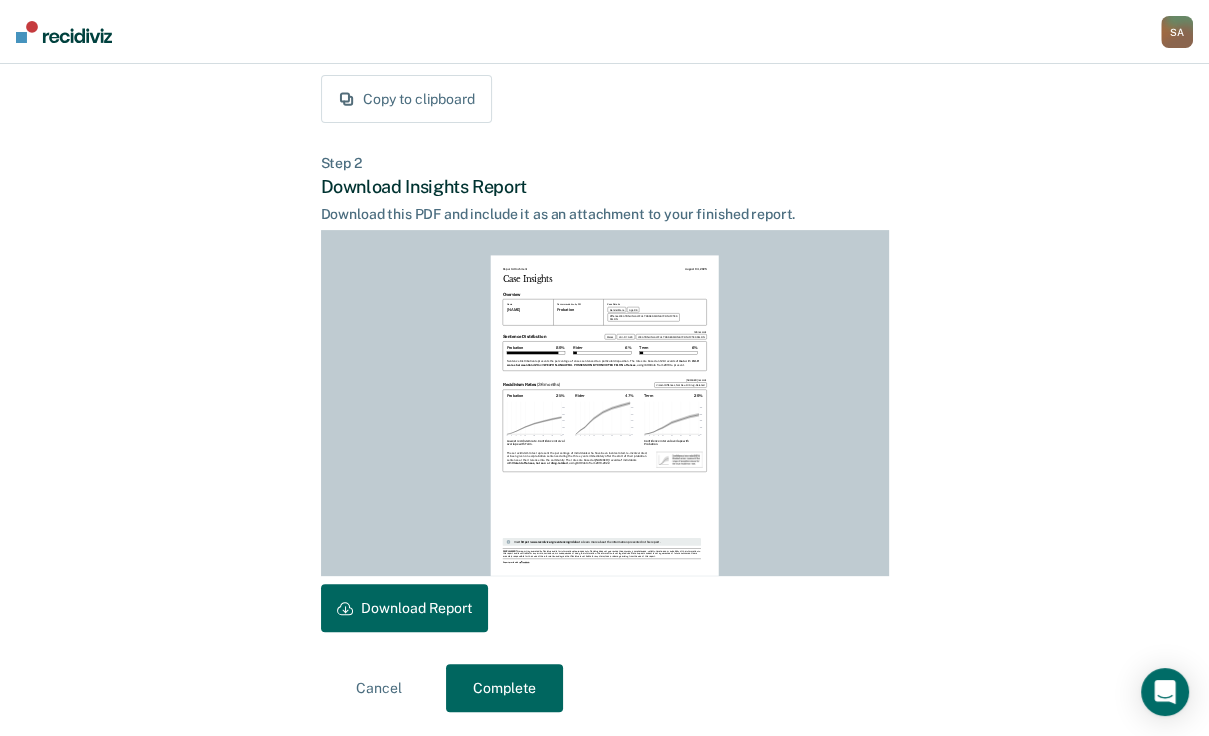 scroll, scrollTop: 507, scrollLeft: 0, axis: vertical 